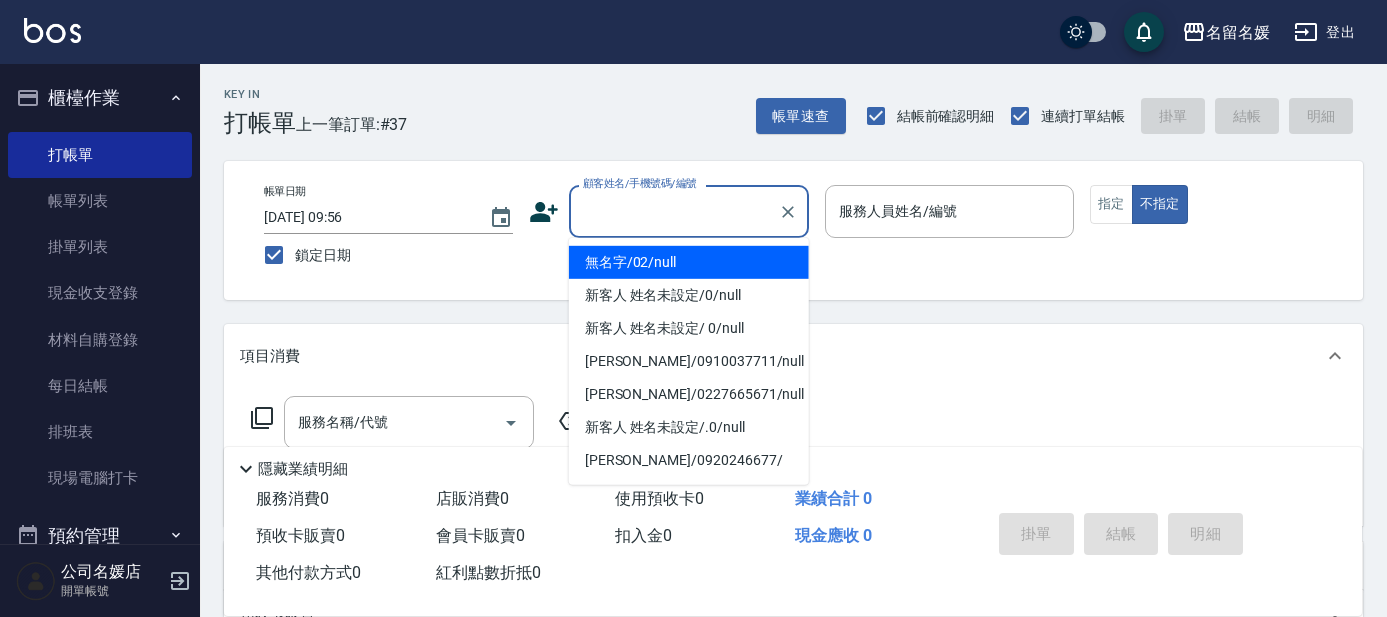 scroll, scrollTop: 0, scrollLeft: 0, axis: both 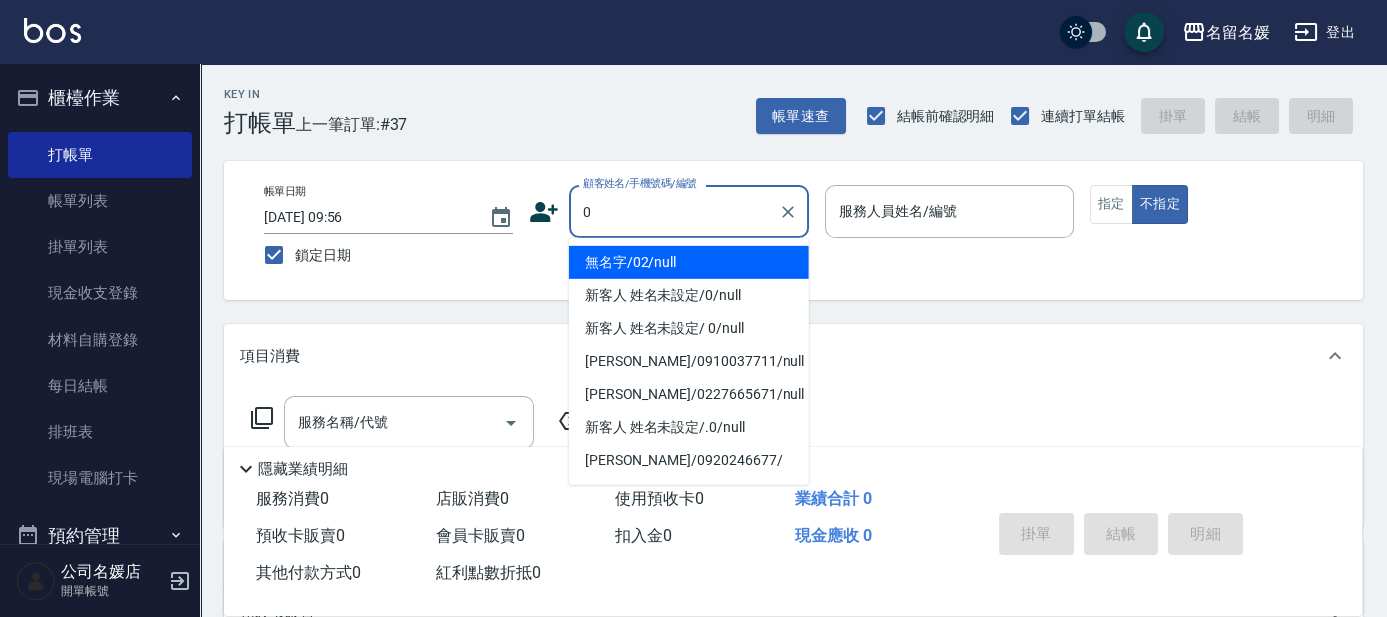 type on "無名字/02/null" 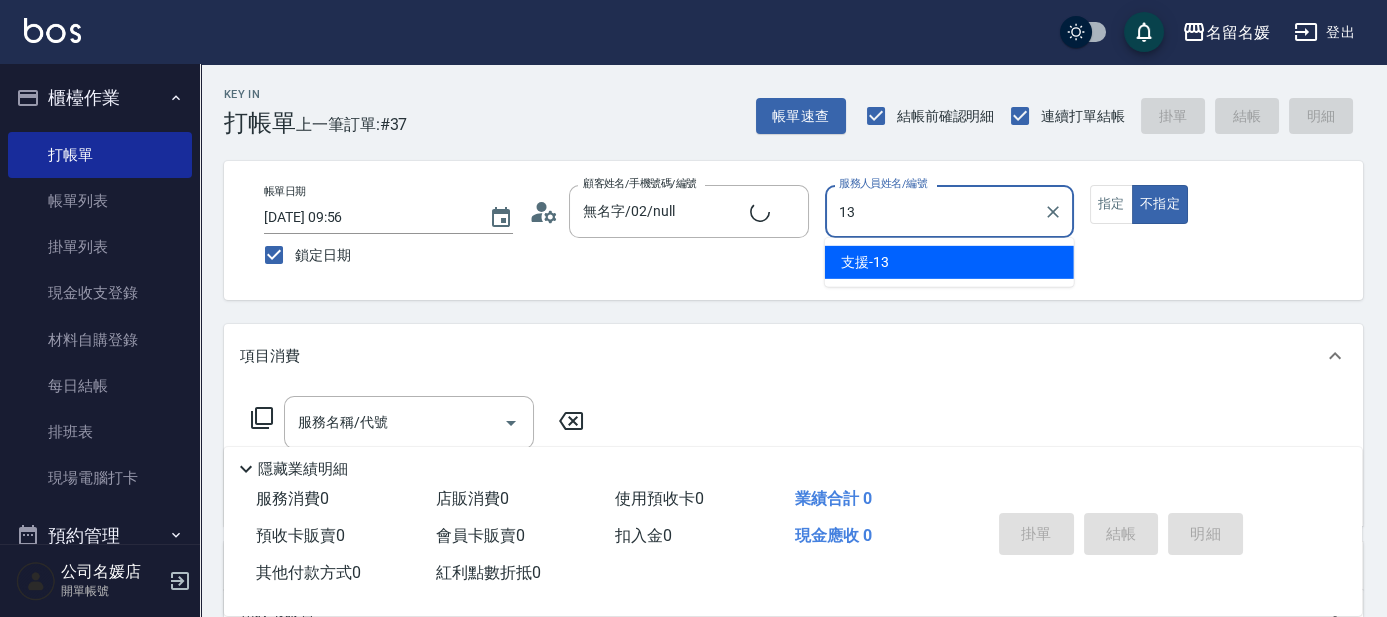 type on "13" 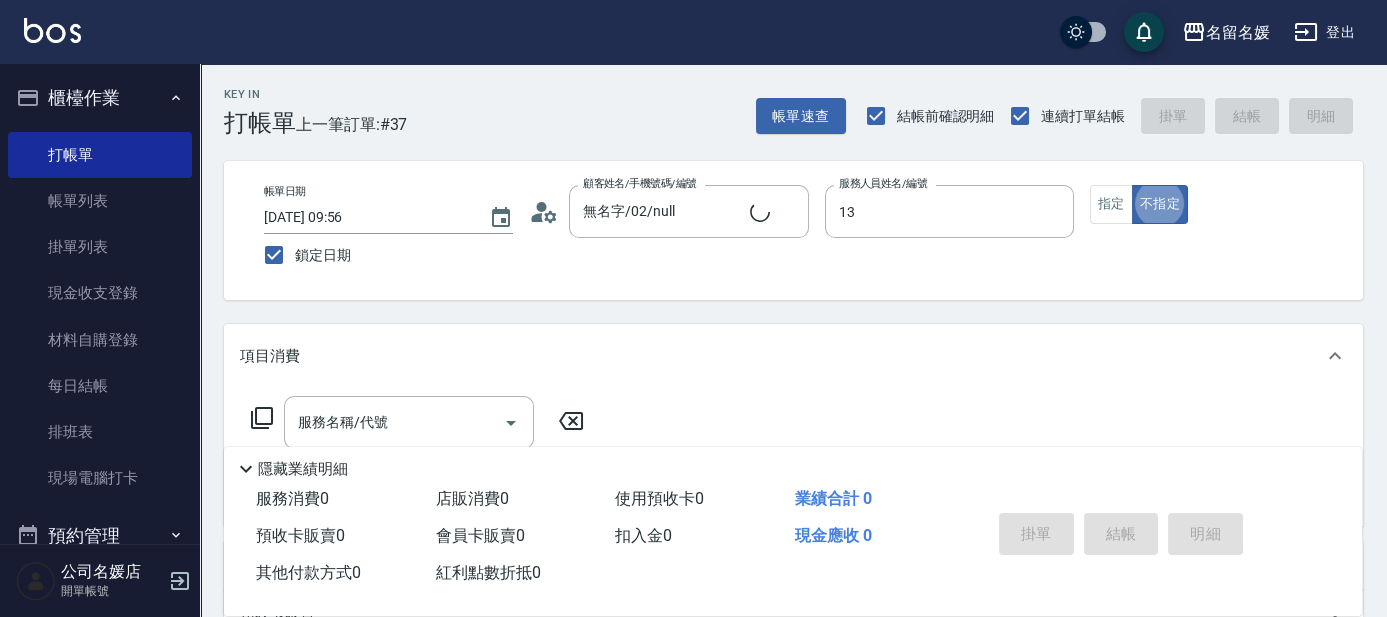 type on "支援-13" 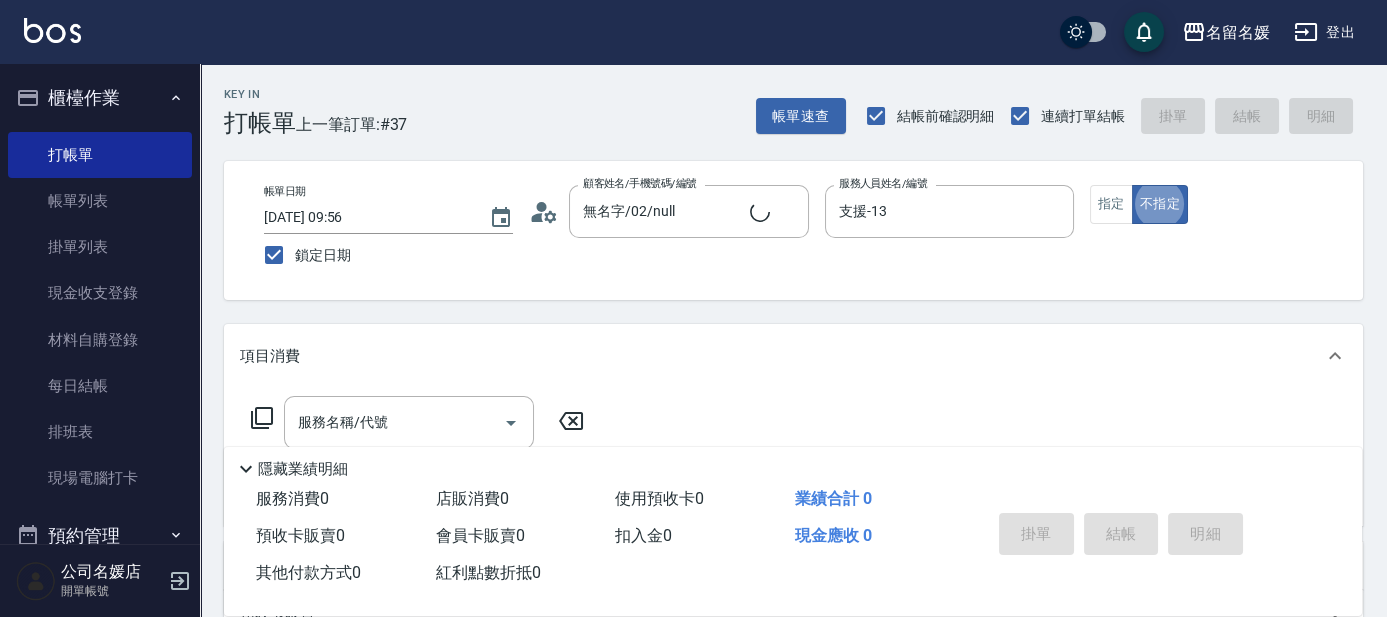 type on "新客人 姓名未設定/0/null" 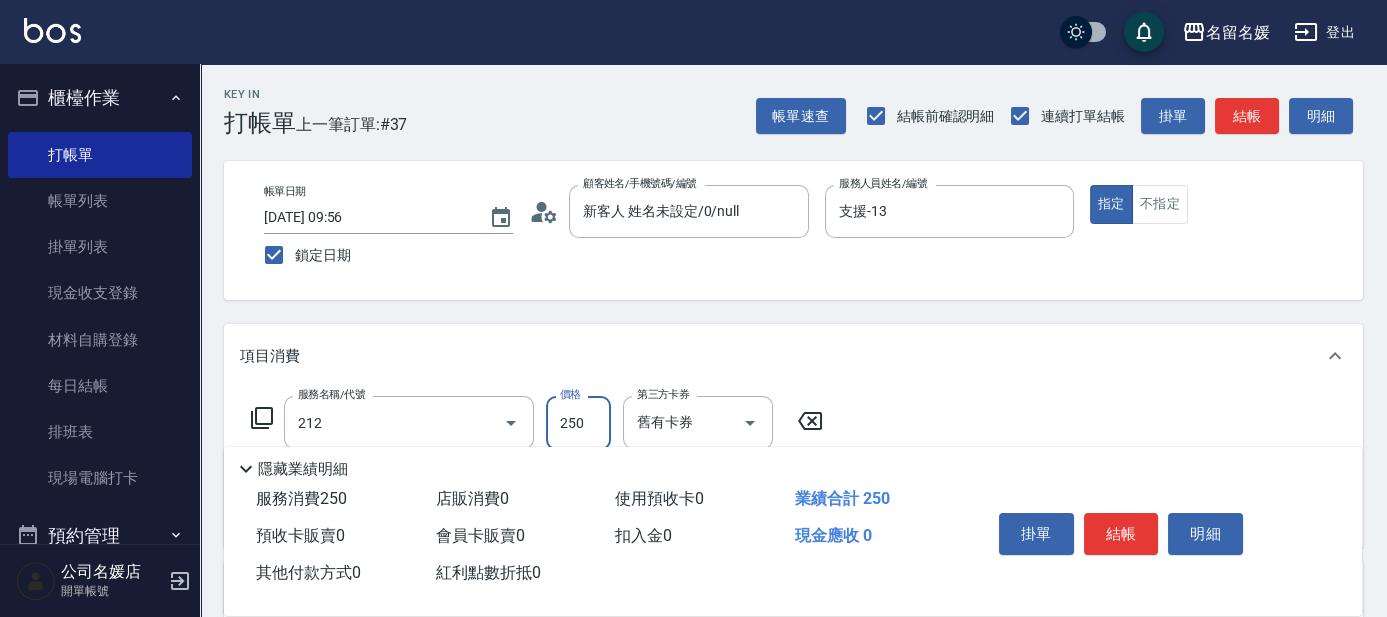type on "洗髮券-(卡)250(212)" 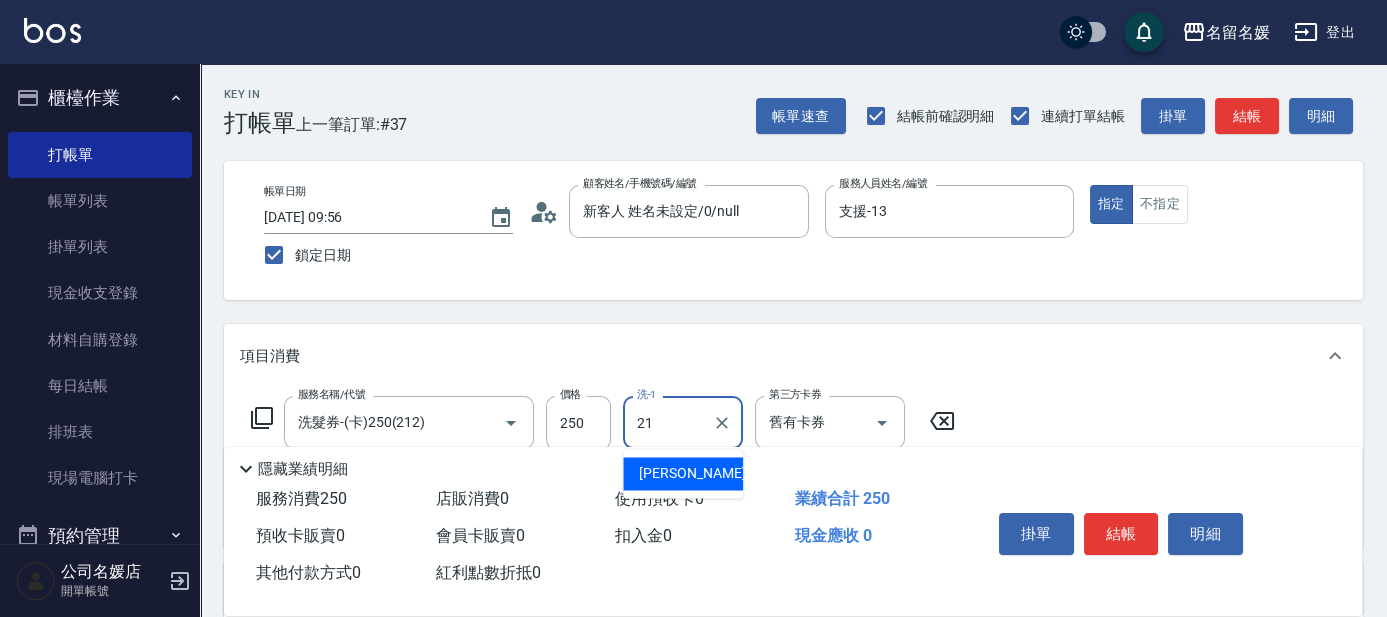 type on "[PERSON_NAME]-21" 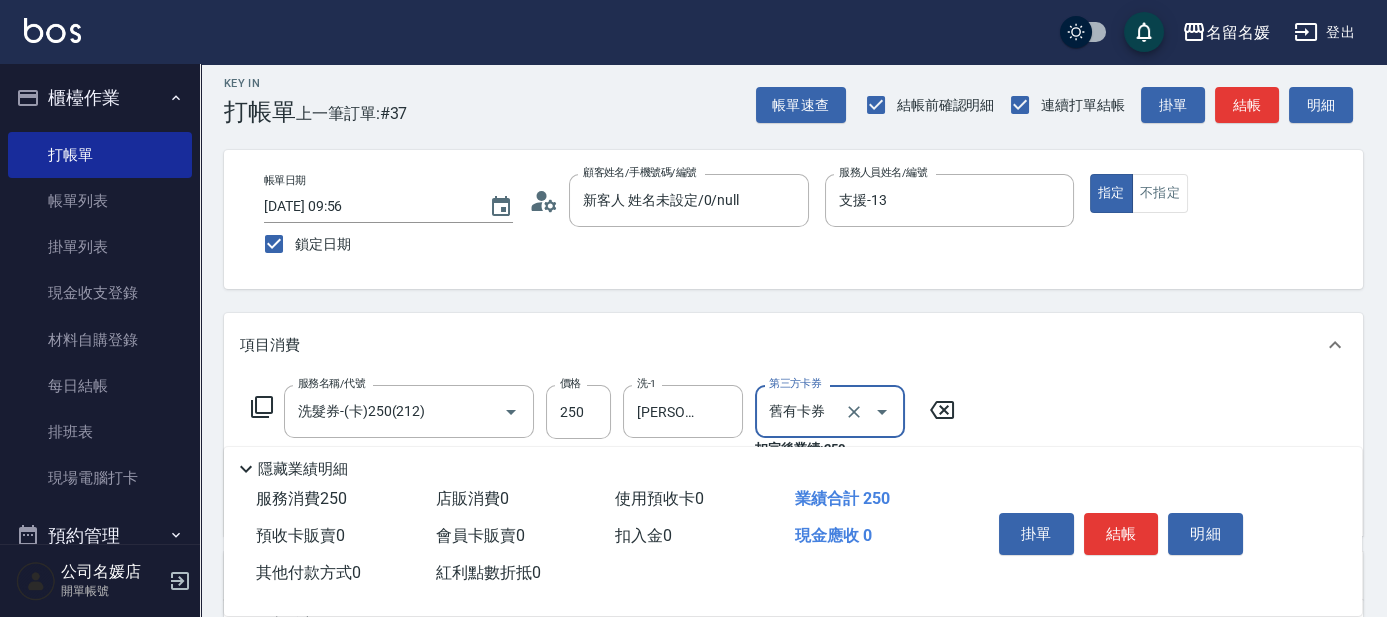 scroll, scrollTop: 90, scrollLeft: 0, axis: vertical 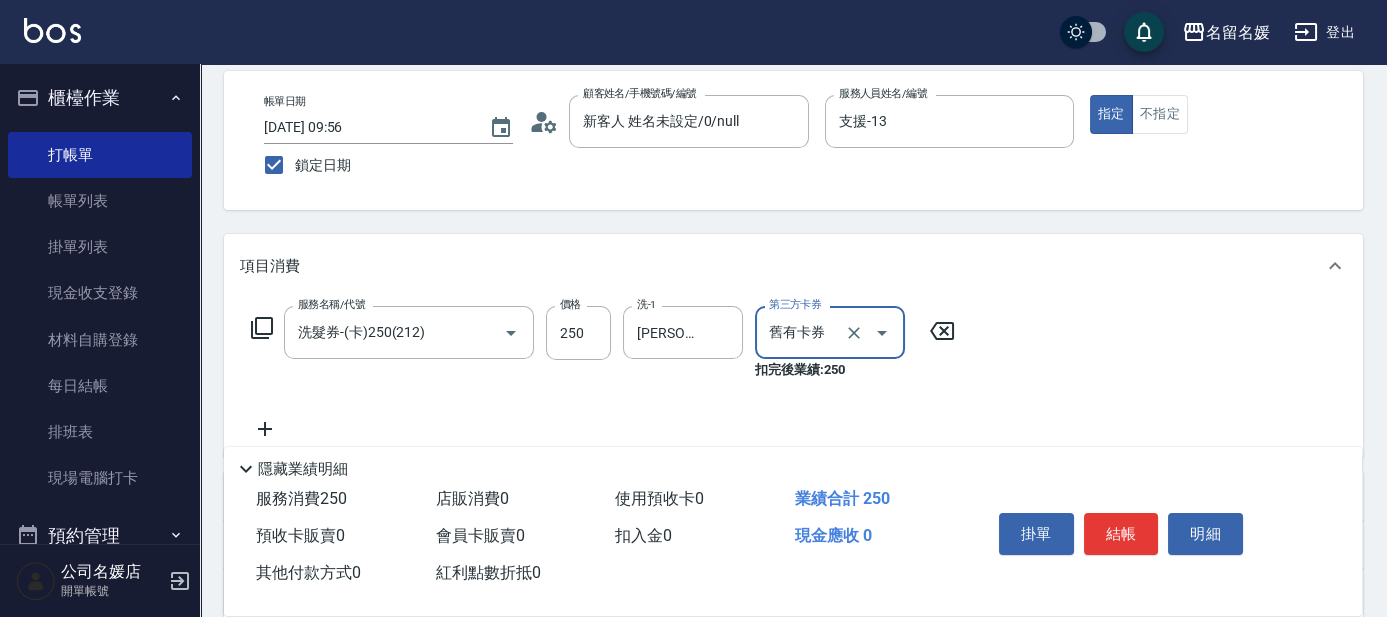 click 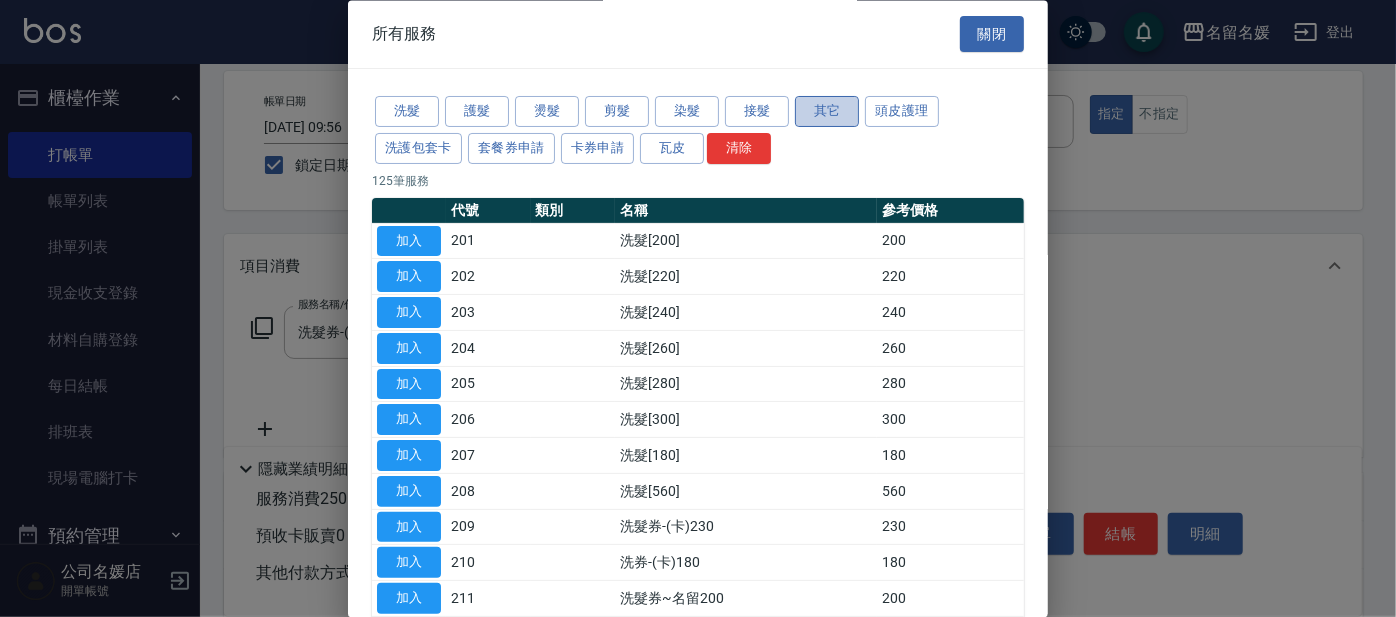 click on "其它" at bounding box center (827, 112) 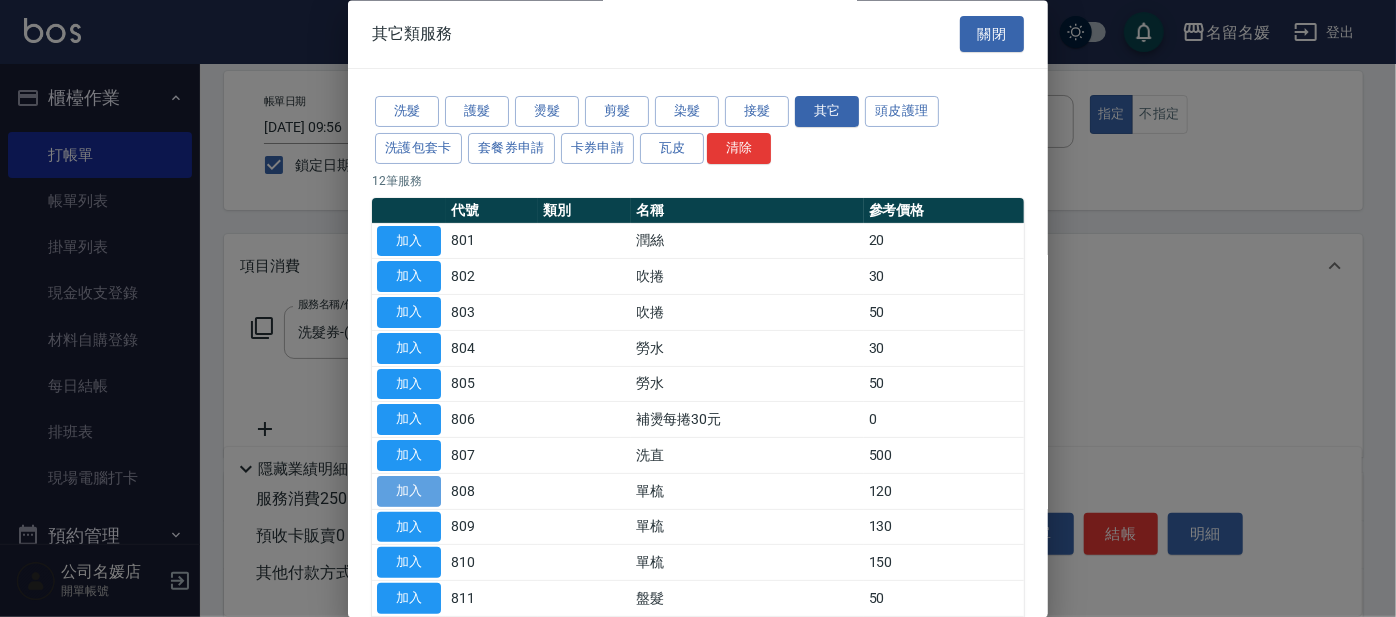 click on "加入" at bounding box center (409, 491) 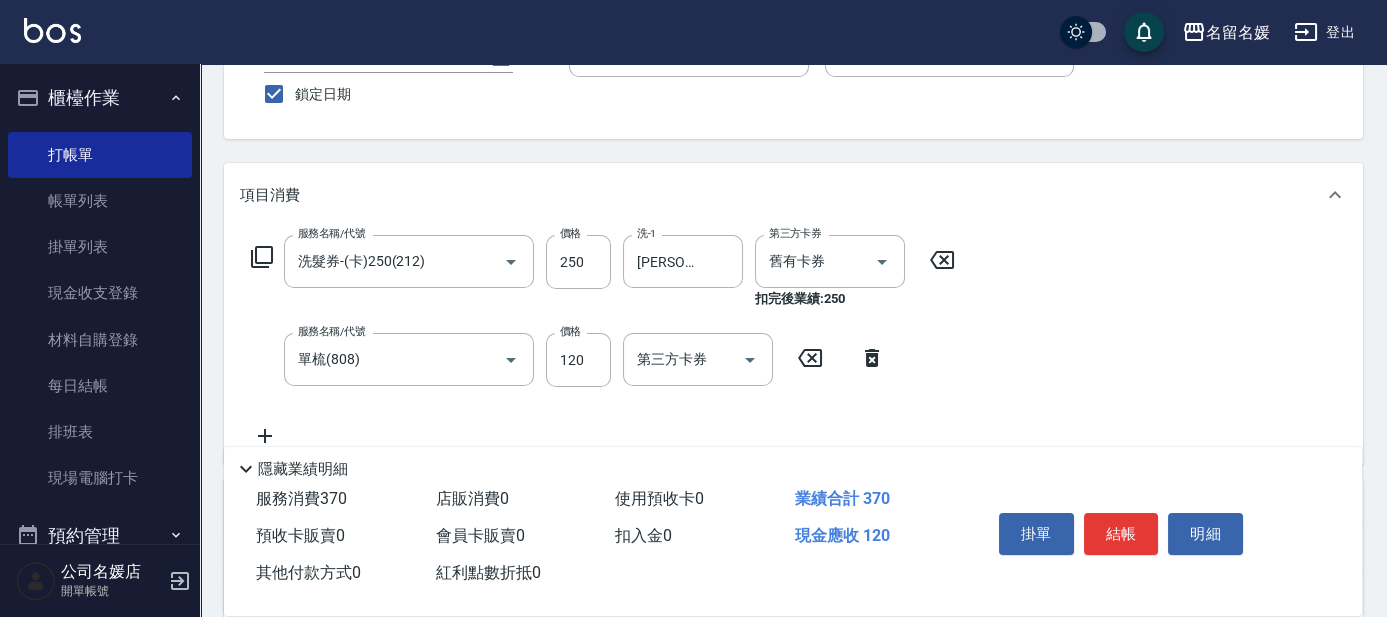 scroll, scrollTop: 181, scrollLeft: 0, axis: vertical 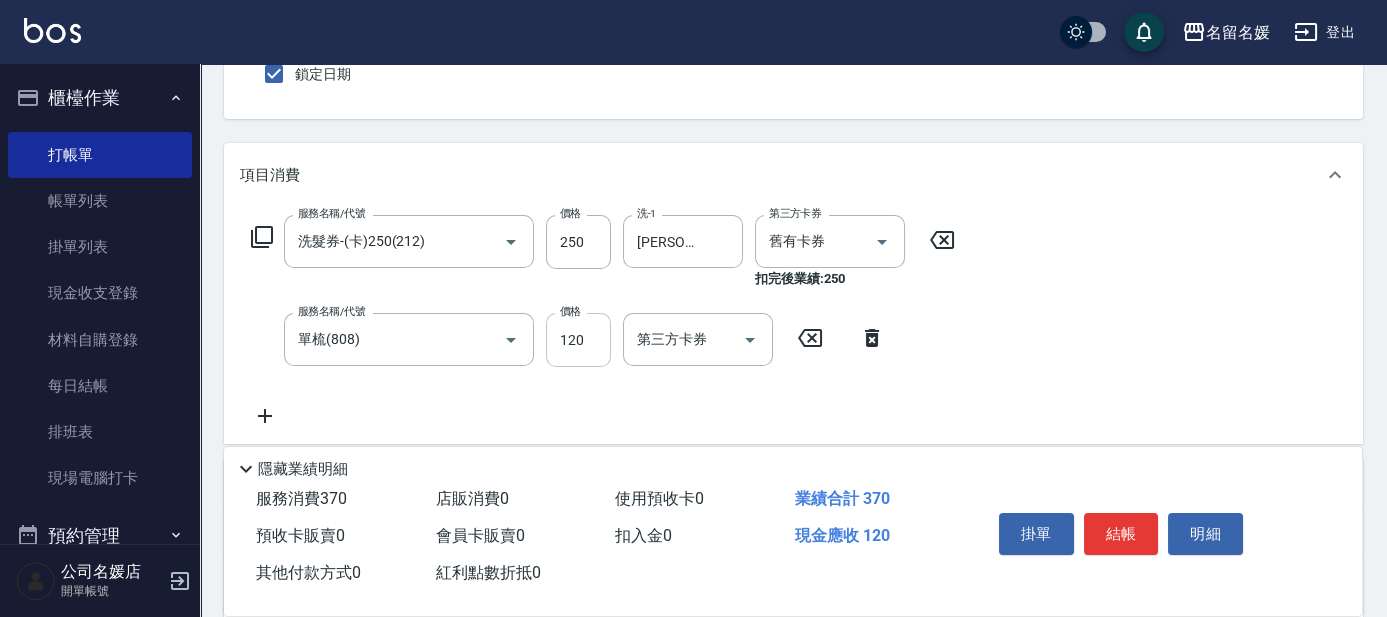 click on "120" at bounding box center (578, 340) 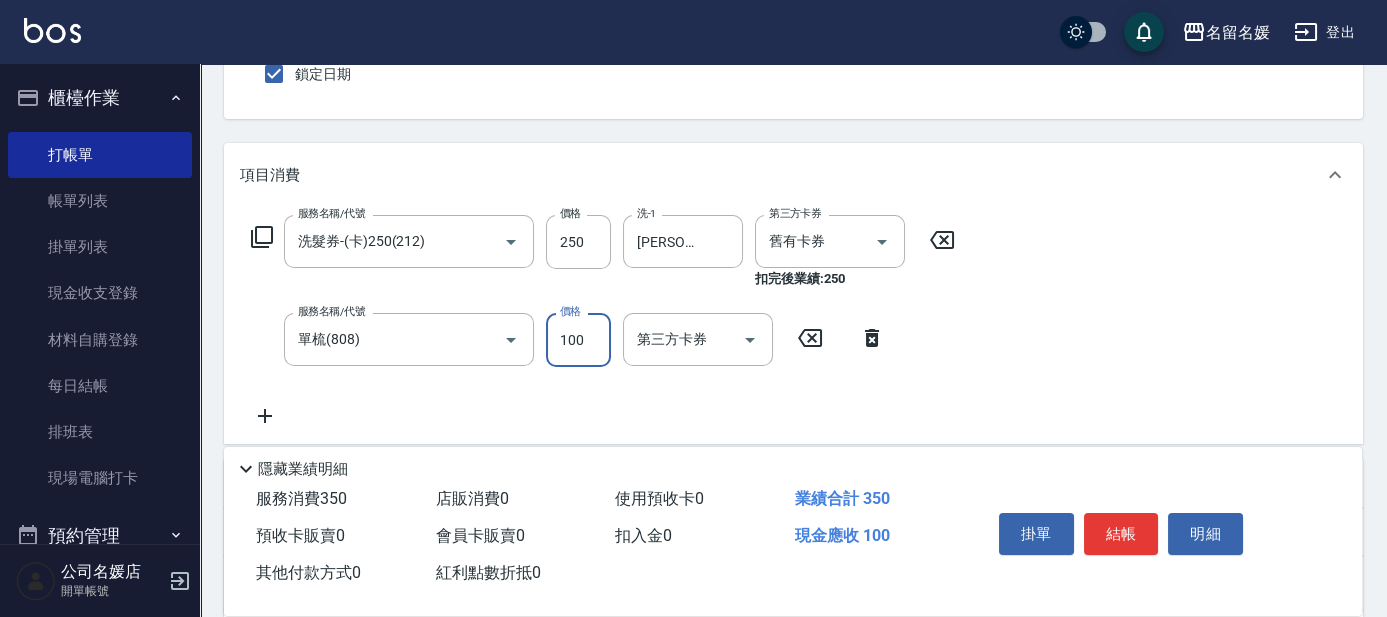 type on "100" 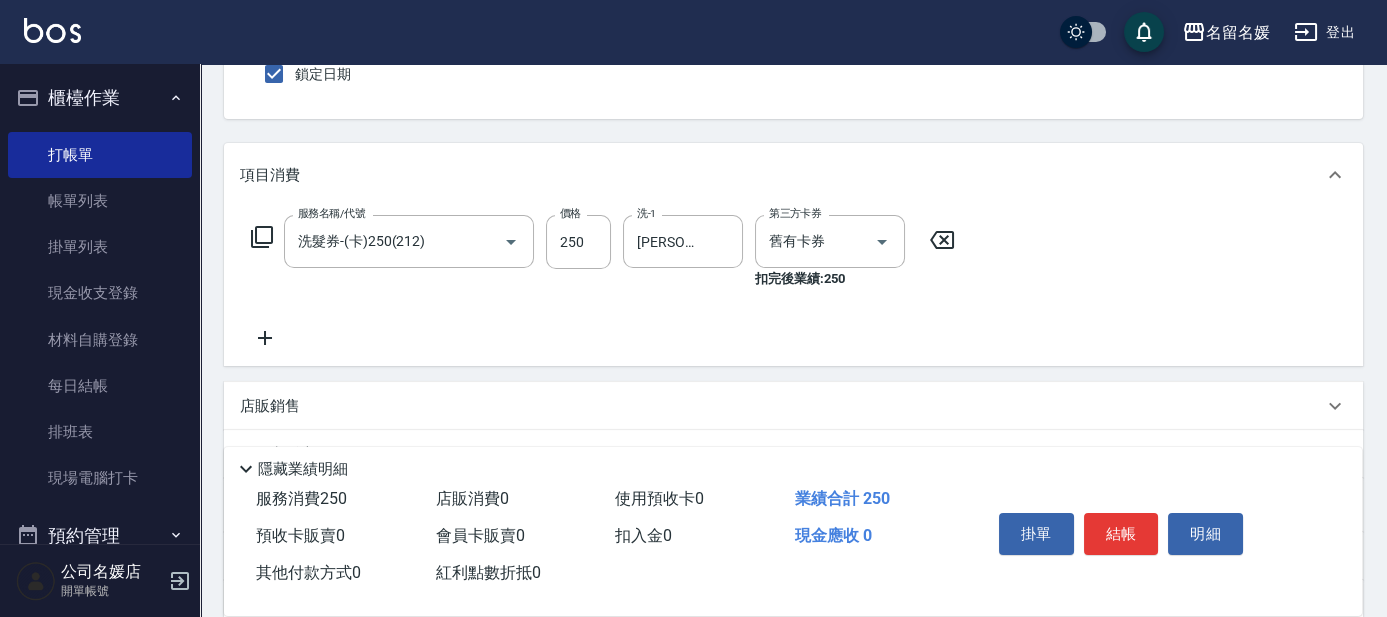 click 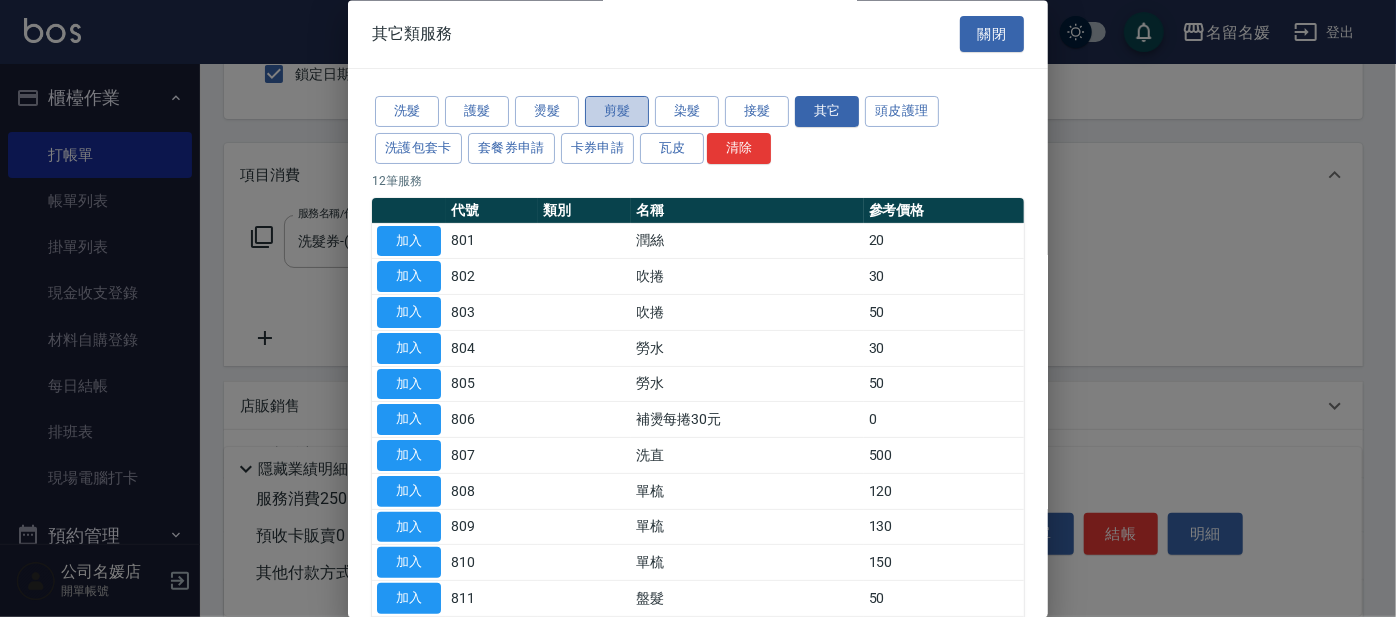 click on "剪髮" at bounding box center [617, 112] 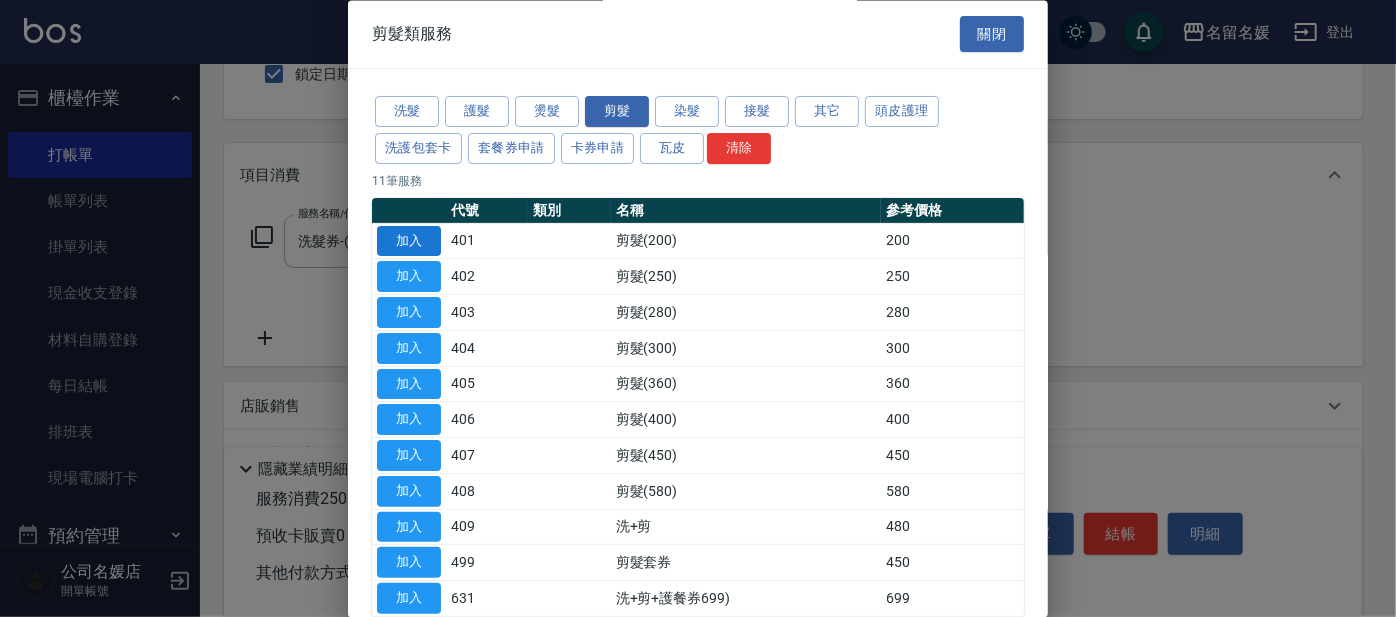 click on "加入" at bounding box center [409, 241] 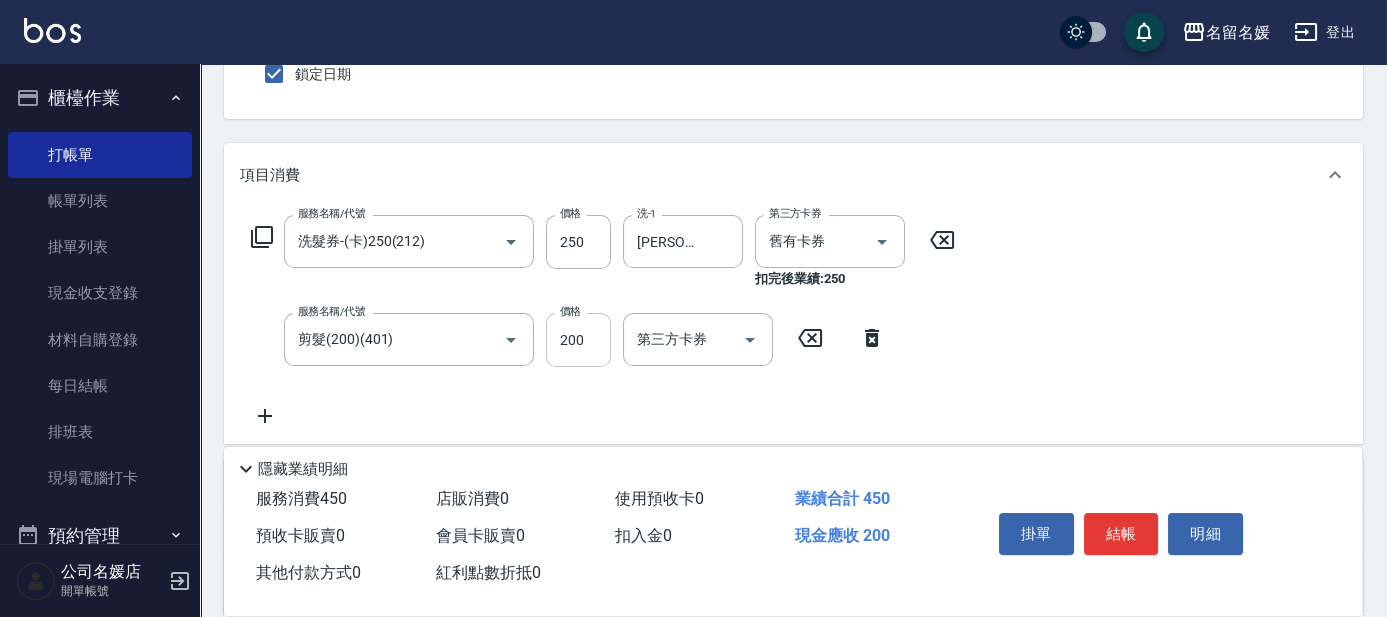 click on "200" at bounding box center (578, 340) 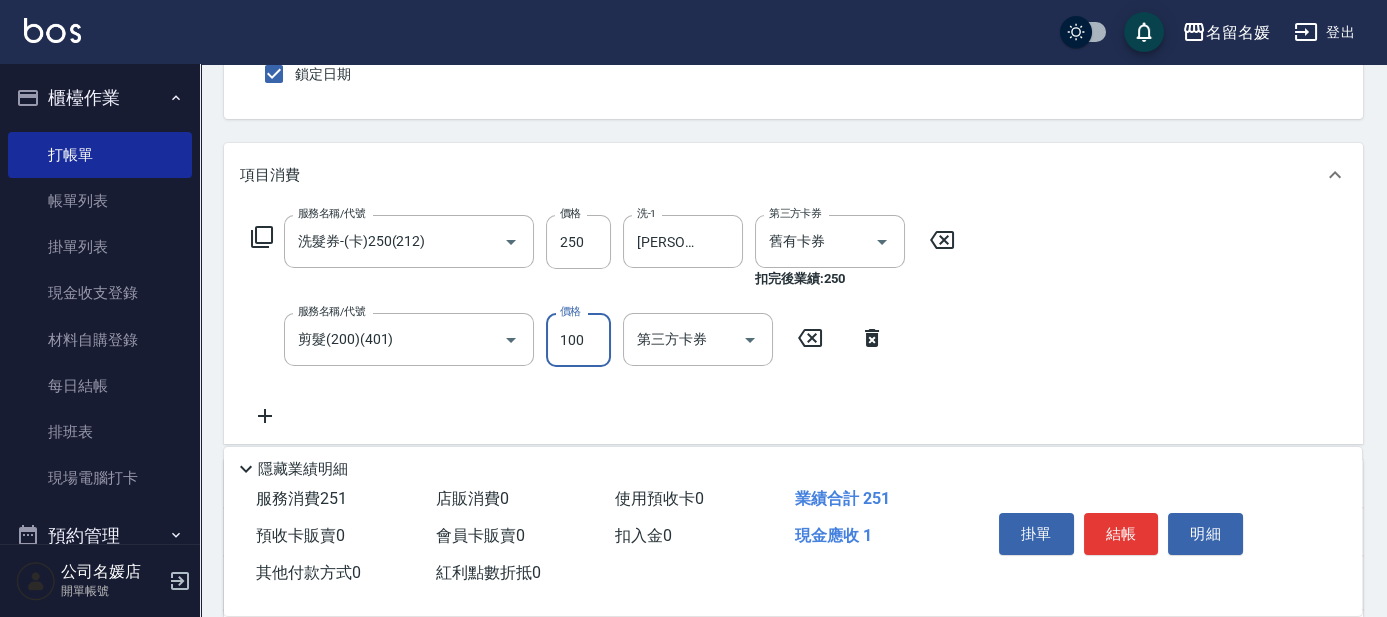 type on "100" 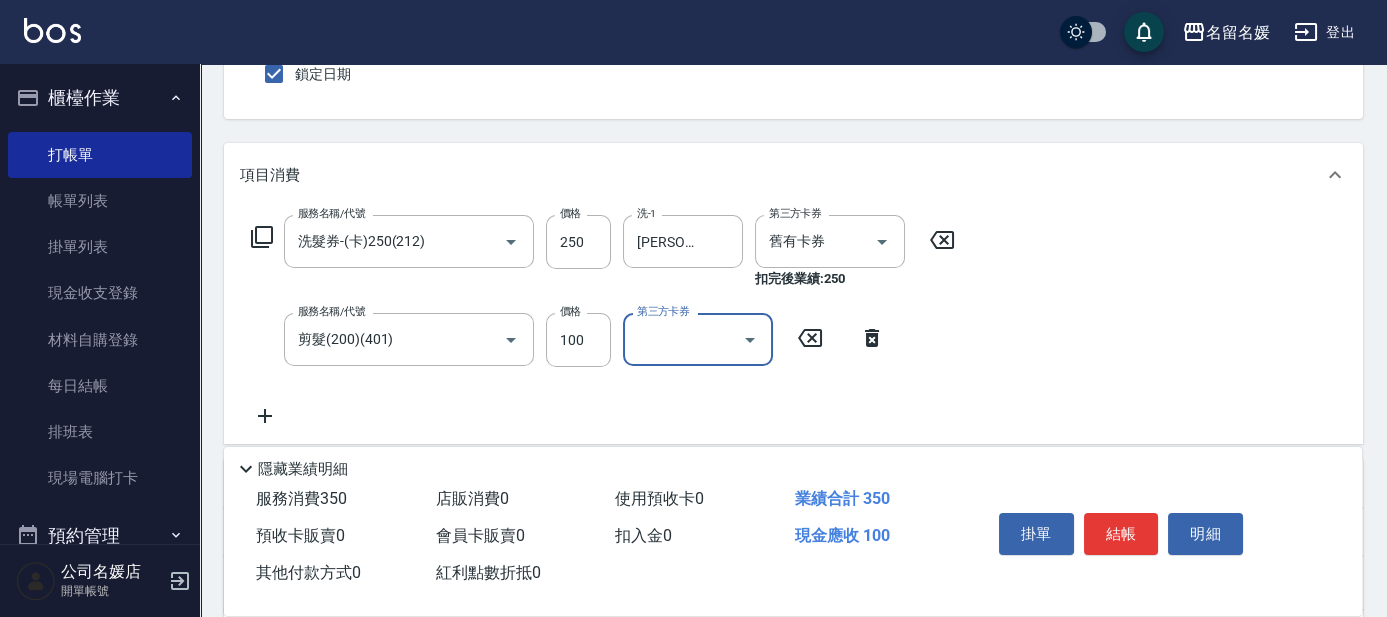 click on "Key In 打帳單 上一筆訂單:#37 帳單速查 結帳前確認明細 連續打單結帳 掛單 結帳 明細 帳單日期 2025/07/15 09:56 鎖定日期 顧客姓名/手機號碼/編號 新客人 姓名未設定/0/null 顧客姓名/手機號碼/編號 服務人員姓名/編號 支援-13 服務人員姓名/編號 指定 不指定 項目消費 服務名稱/代號 洗髮券-(卡)250(212) 服務名稱/代號 價格 250 價格 洗-1 許庭瑀-21 洗-1 第三方卡券 舊有卡券 第三方卡券 扣完後業績: 250 服務名稱/代號 剪髮(200)(401) 服務名稱/代號 價格 100 價格 第三方卡券 第三方卡券 店販銷售 服務人員姓名/編號 服務人員姓名/編號 商品代號/名稱 商品代號/名稱 預收卡販賣 卡券名稱/代號 卡券名稱/代號 使用預收卡 x40 卡券代號/名稱 卡券代號/名稱 其他付款方式 入金可用餘額: 0 其他付款方式 其他付款方式 入金剩餘： 0元 0 ​ 整筆扣入金 0元 異動入金 備註及來源 備註 備註 ​ 350" at bounding box center (793, 389) 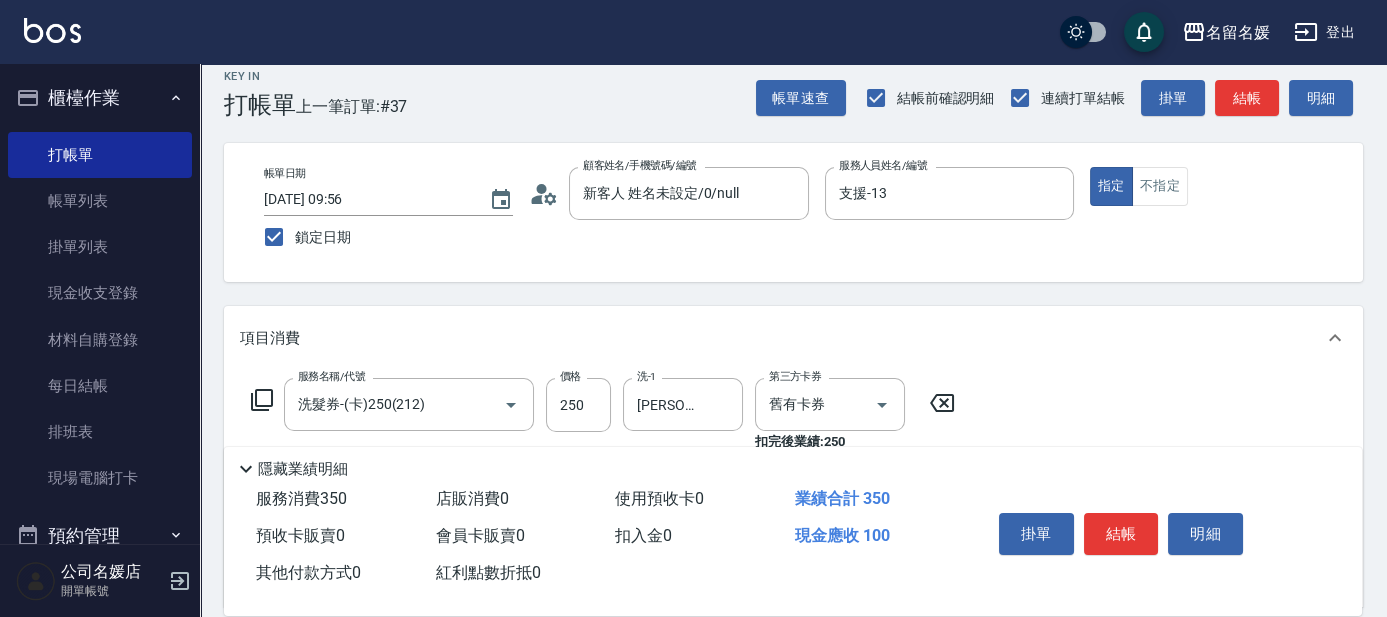 scroll, scrollTop: 0, scrollLeft: 0, axis: both 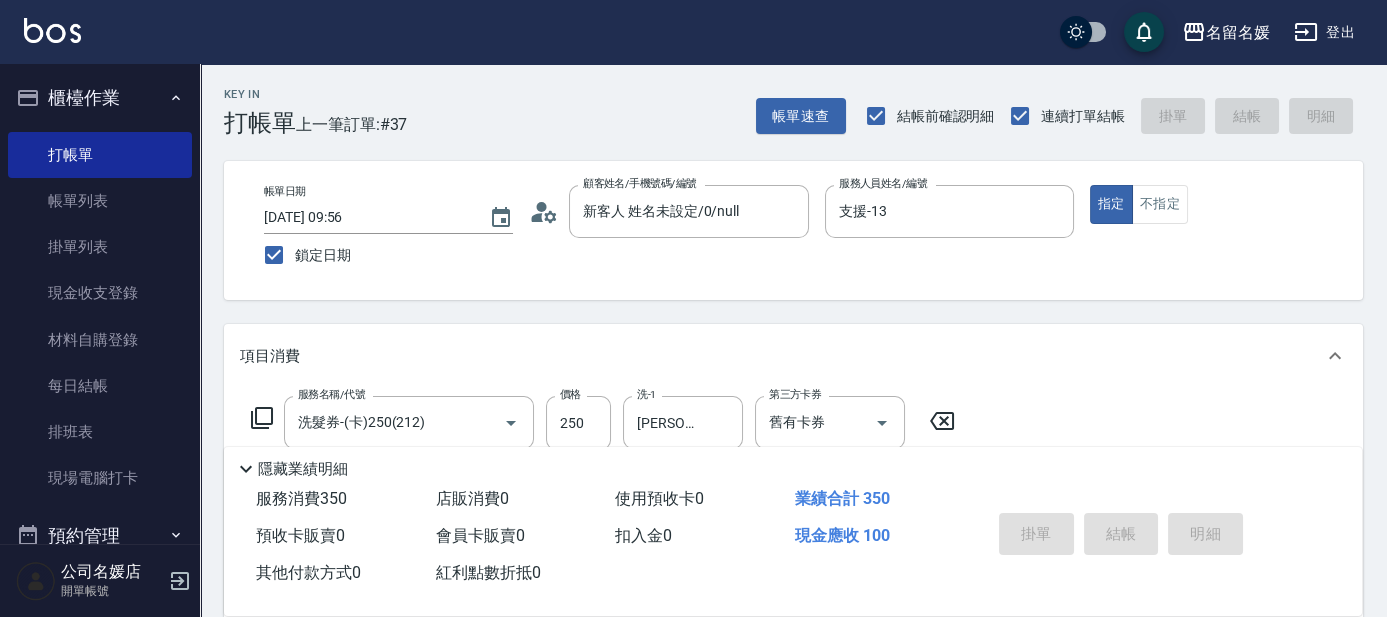 type 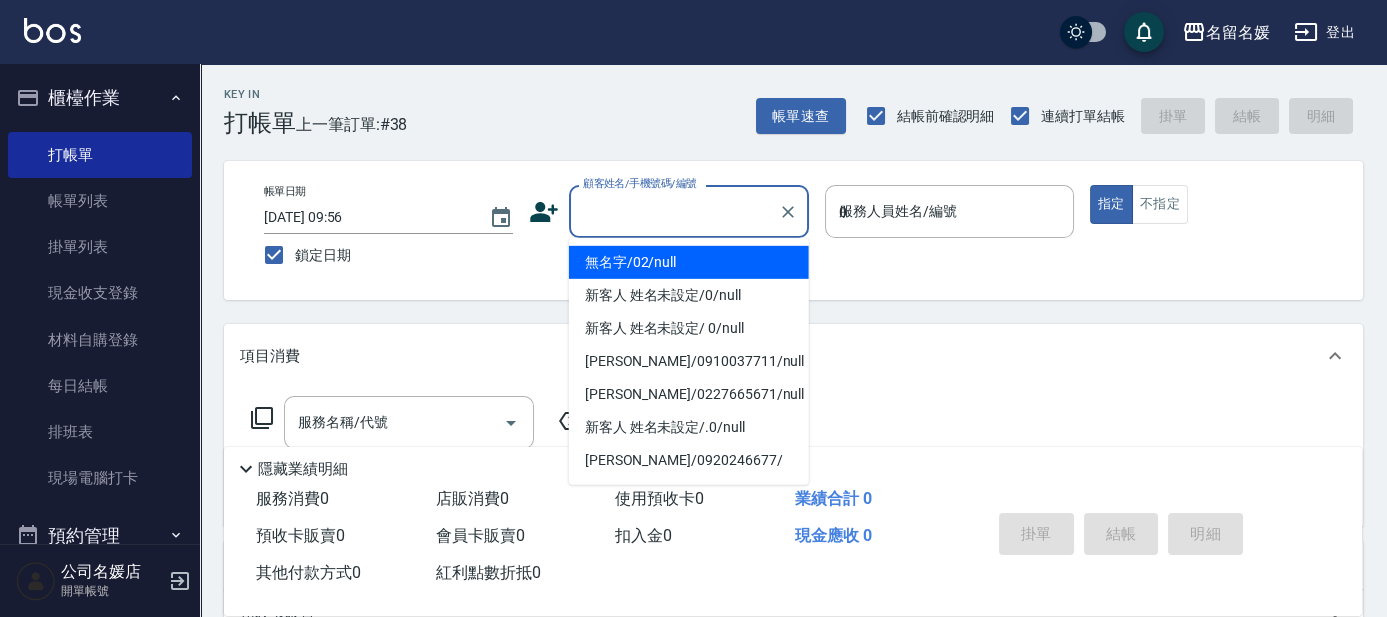type on "08" 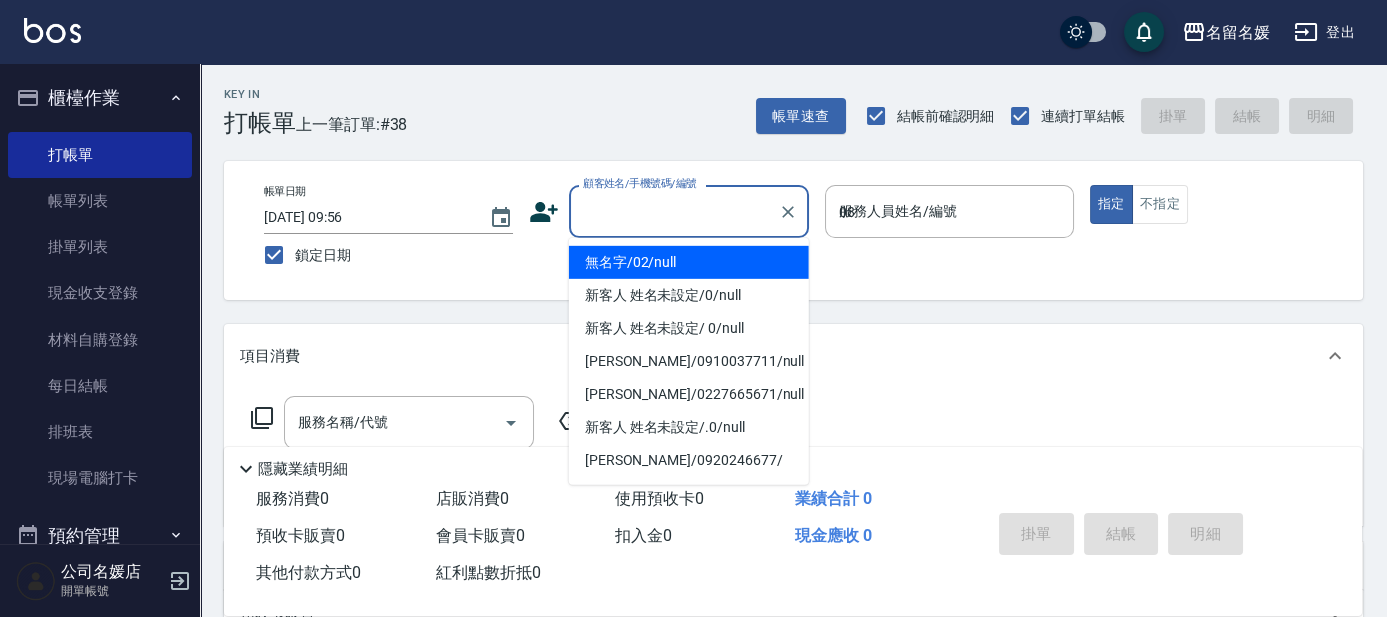 type on "無名字/02/null" 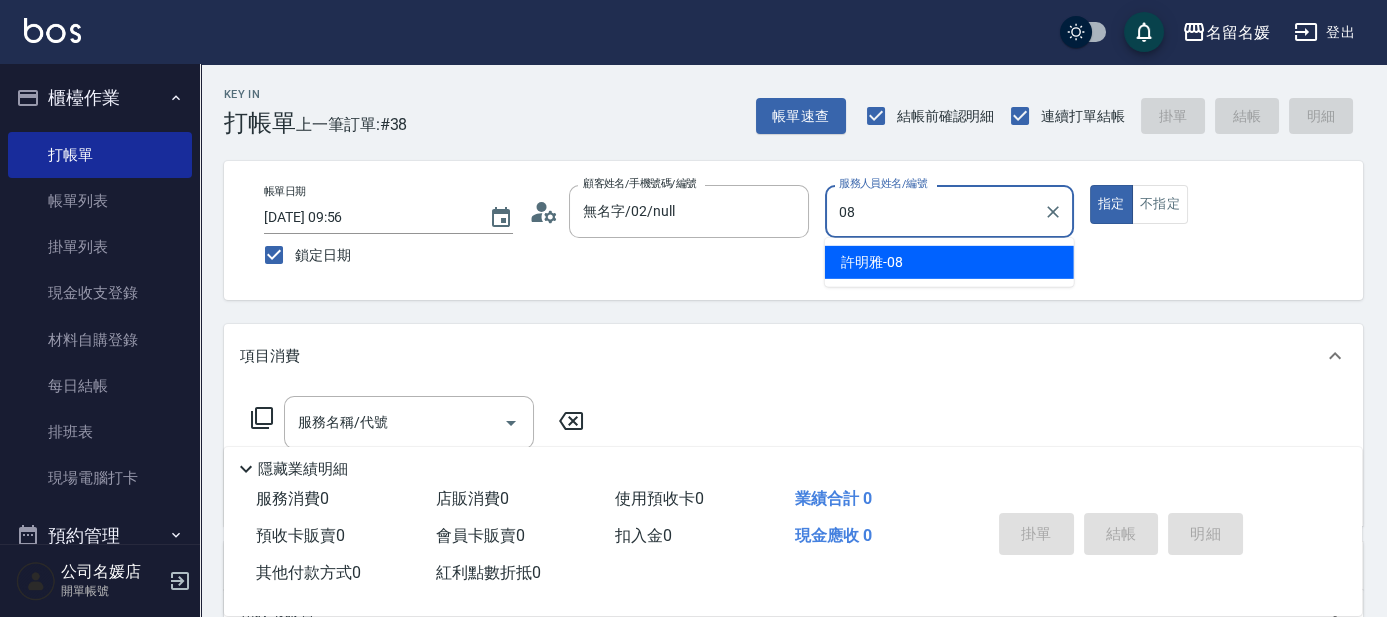 type on "08" 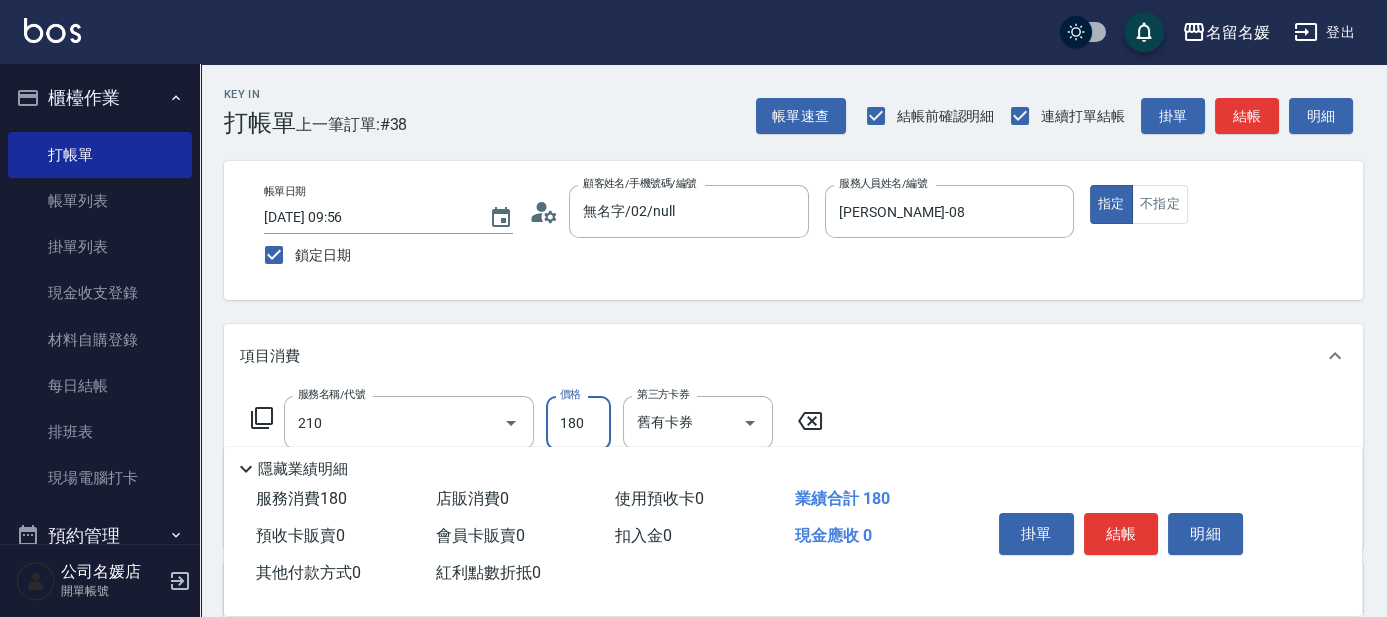 type on "洗券-(卡)180(210)" 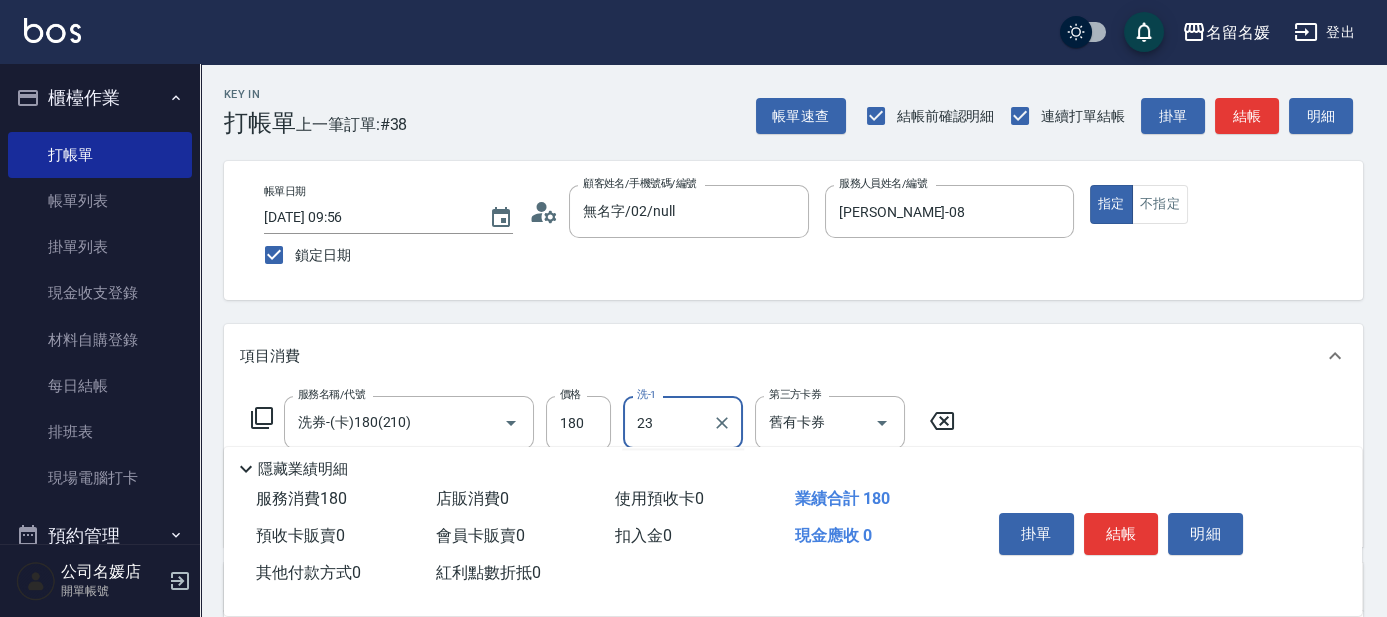 type on "俞靜嫺-23" 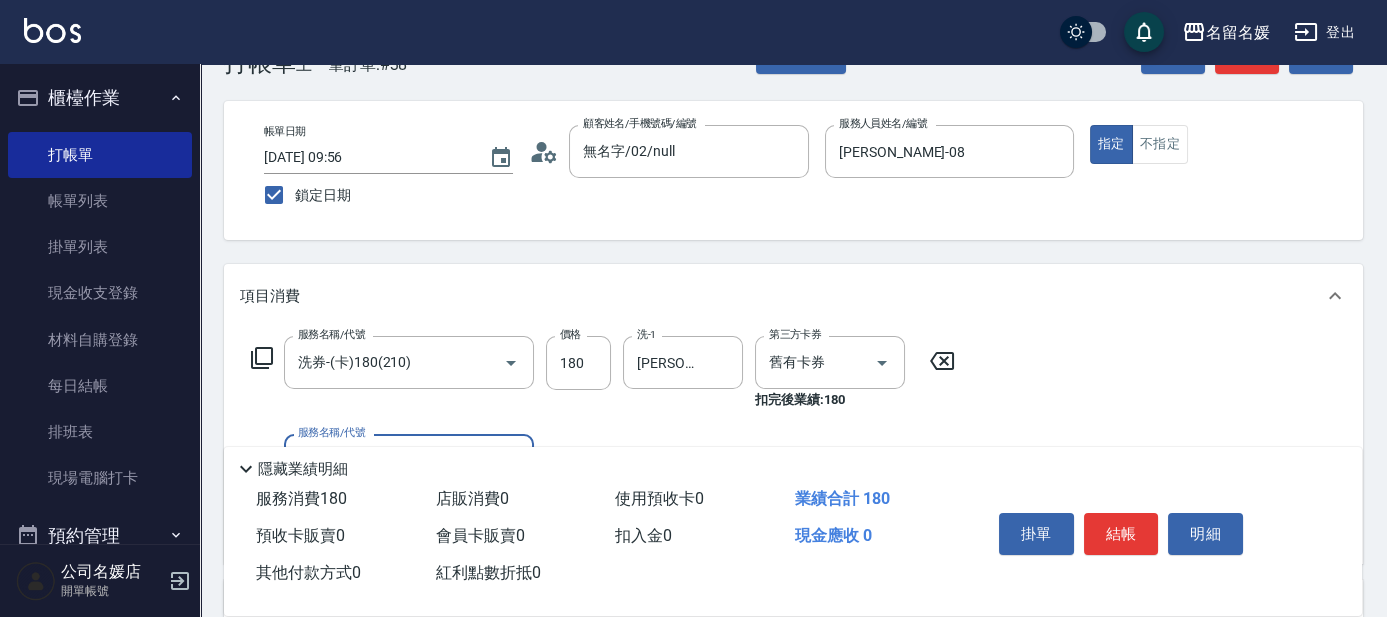 scroll, scrollTop: 181, scrollLeft: 0, axis: vertical 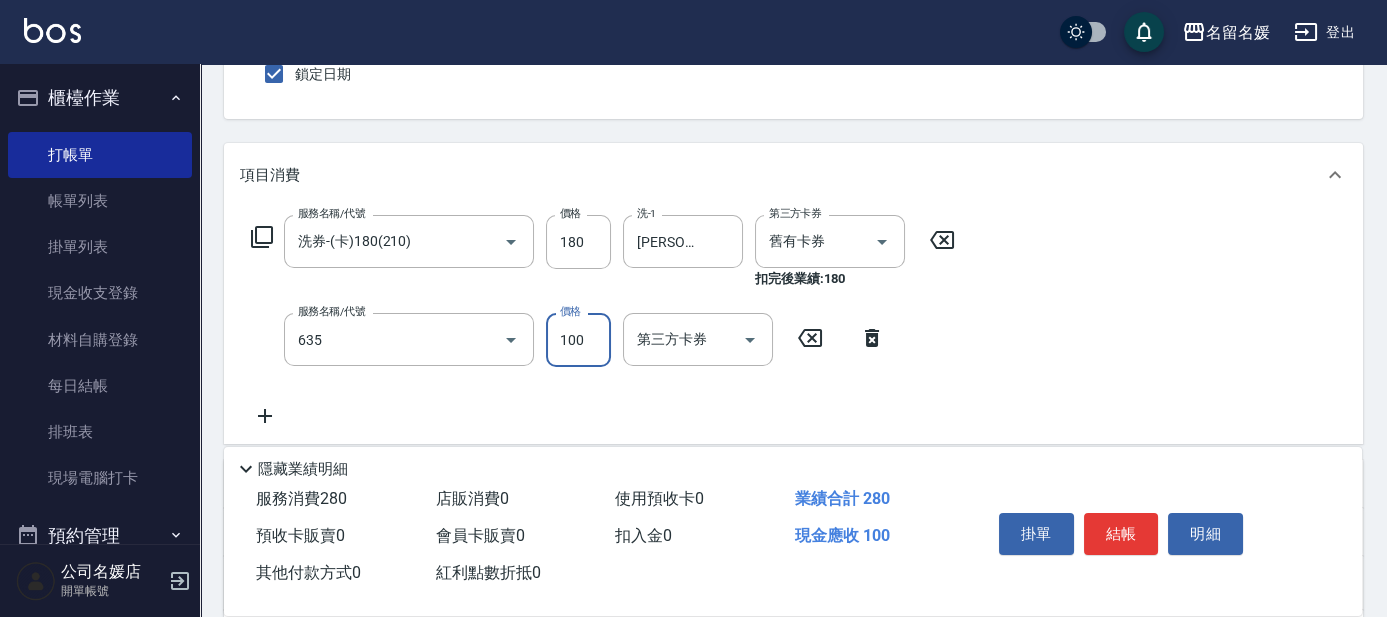 type on "煥彩.玻酸.晶膜.水療(635)" 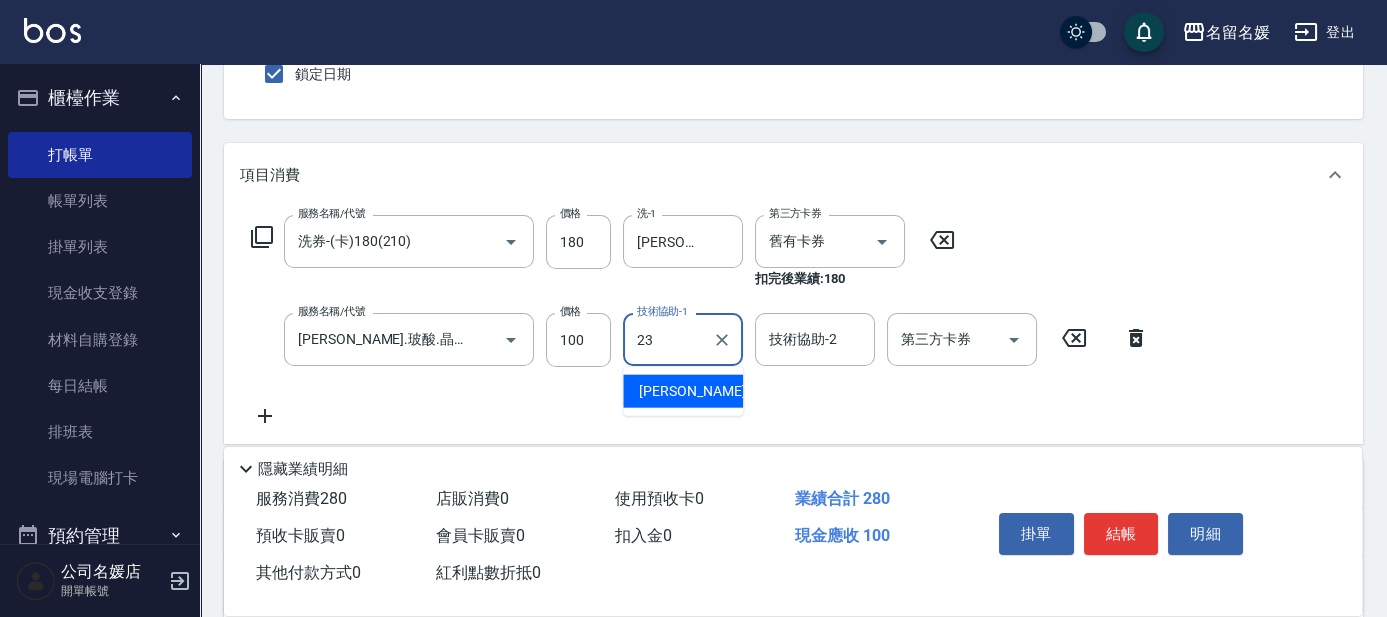 type on "俞靜嫺-23" 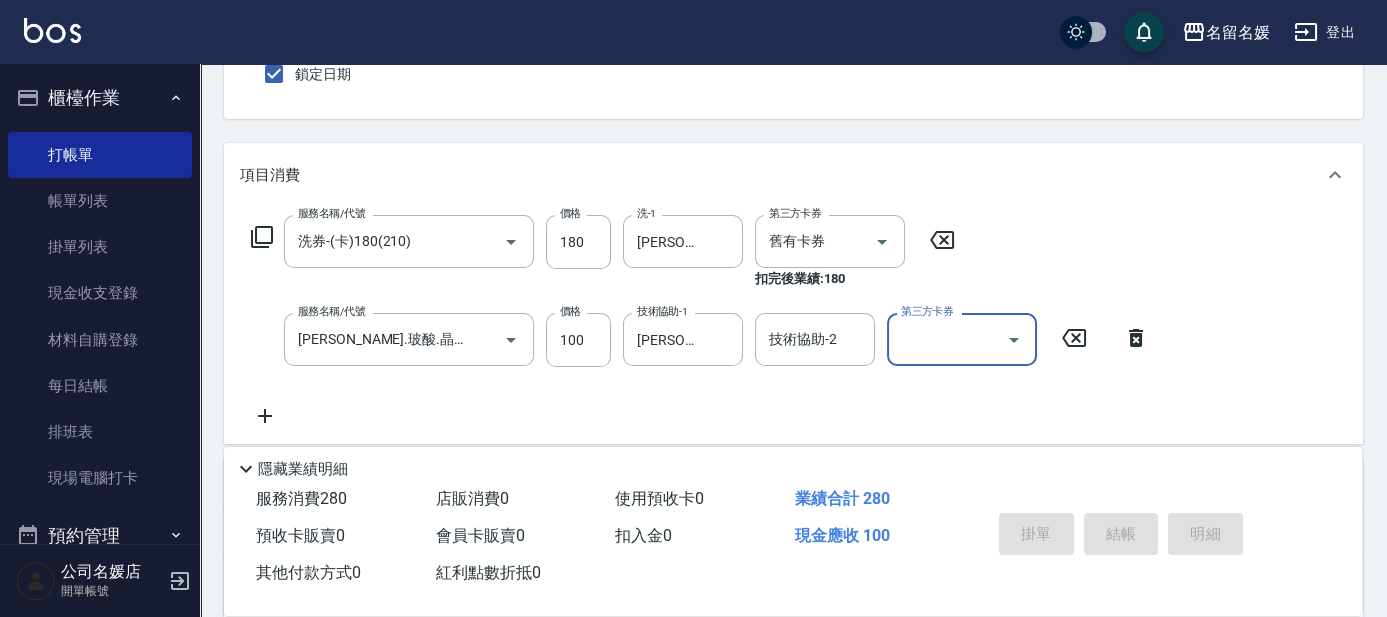 type 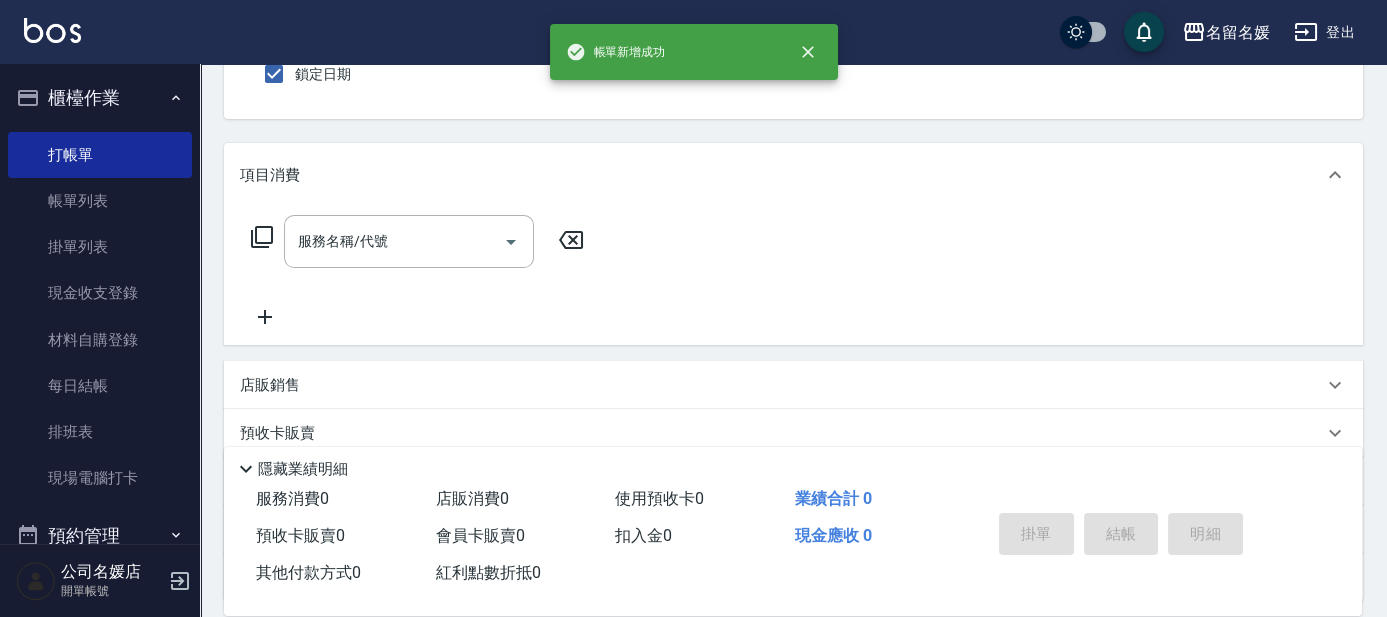 scroll, scrollTop: 90, scrollLeft: 0, axis: vertical 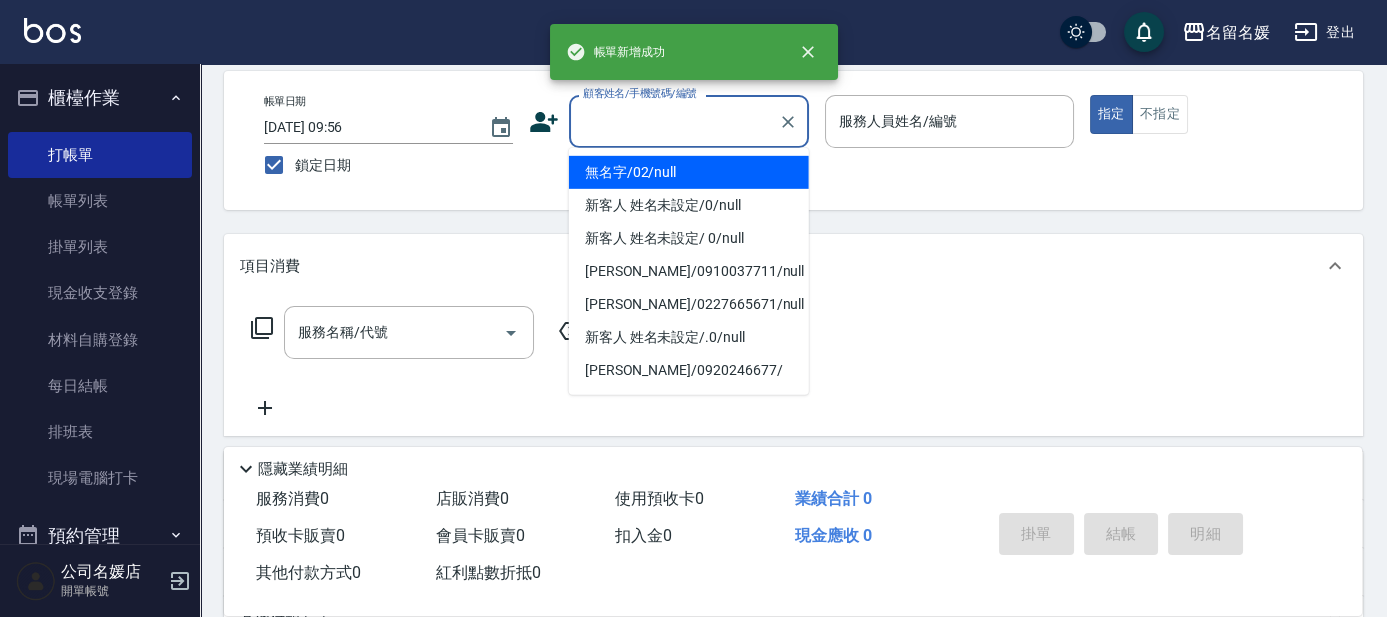 type on "無名字/02/null" 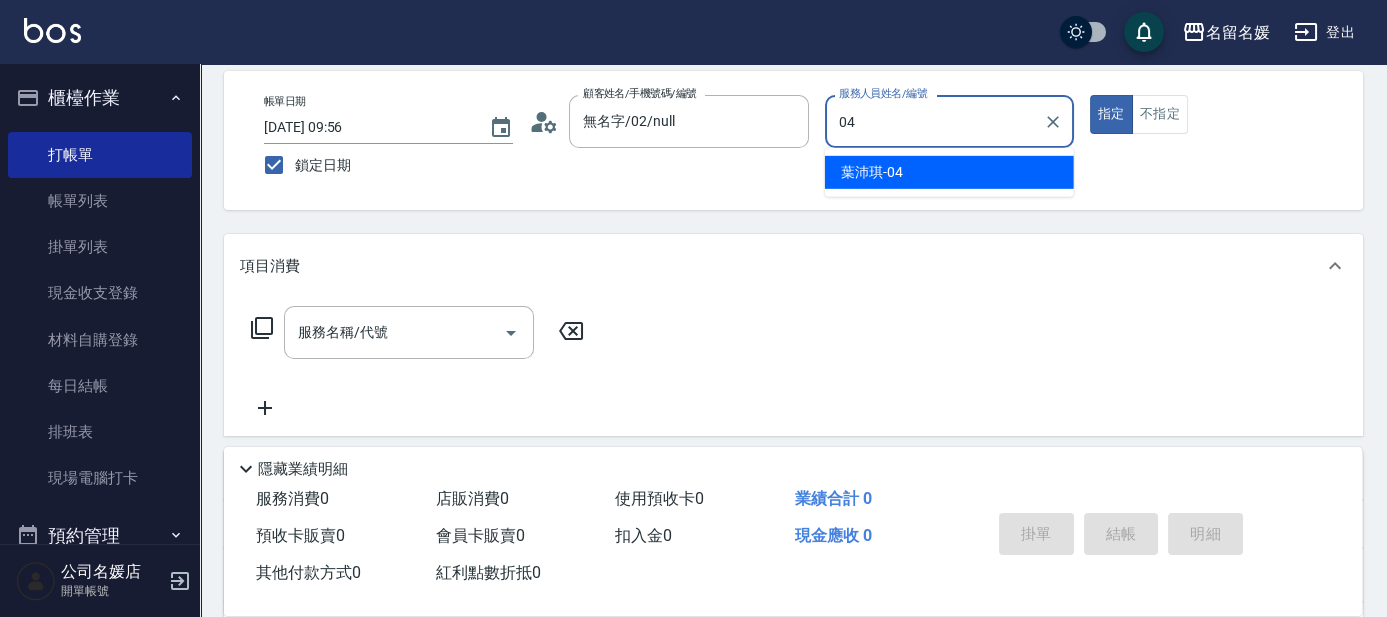 type on "葉沛琪-04" 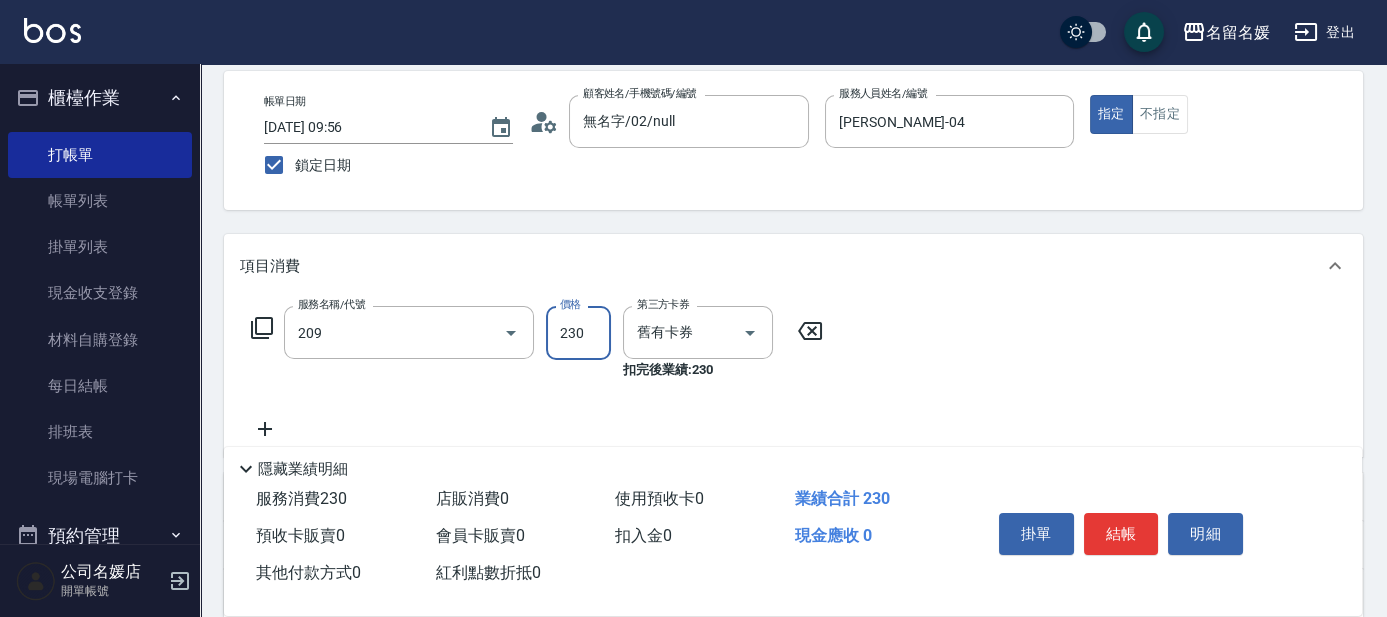 type on "洗髮券-(卡)230(209)" 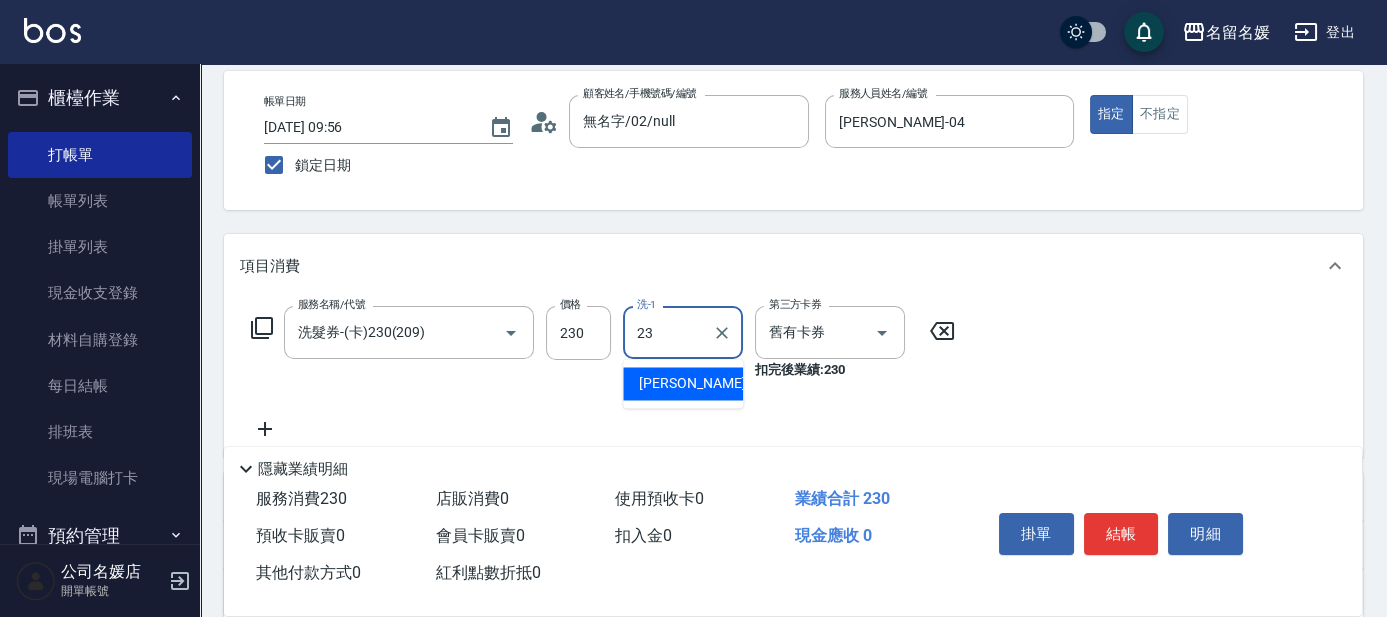 type on "俞靜嫺-23" 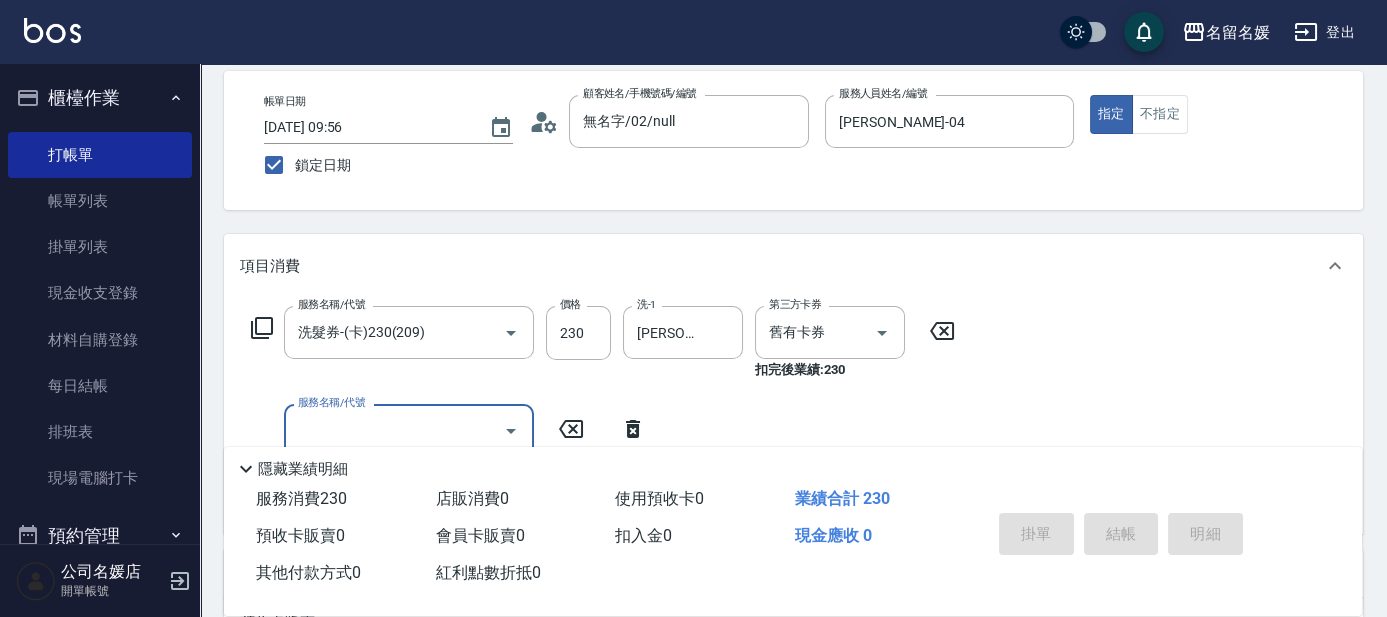 type 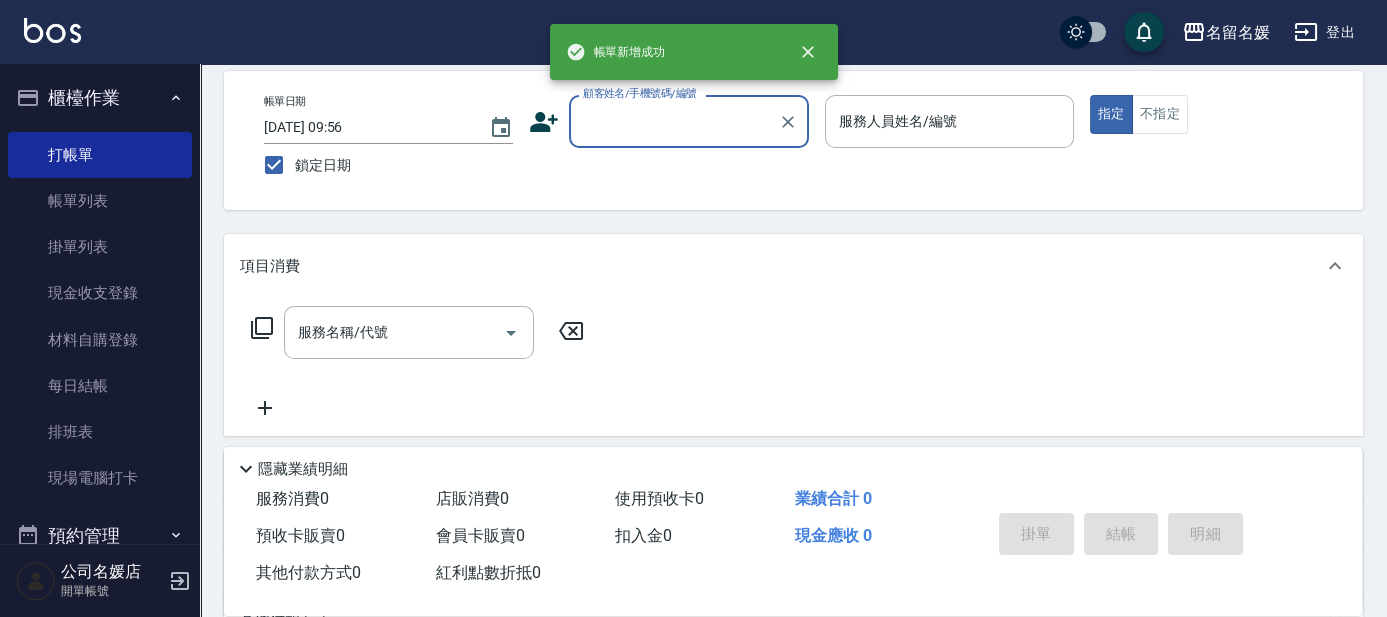 scroll, scrollTop: 0, scrollLeft: 0, axis: both 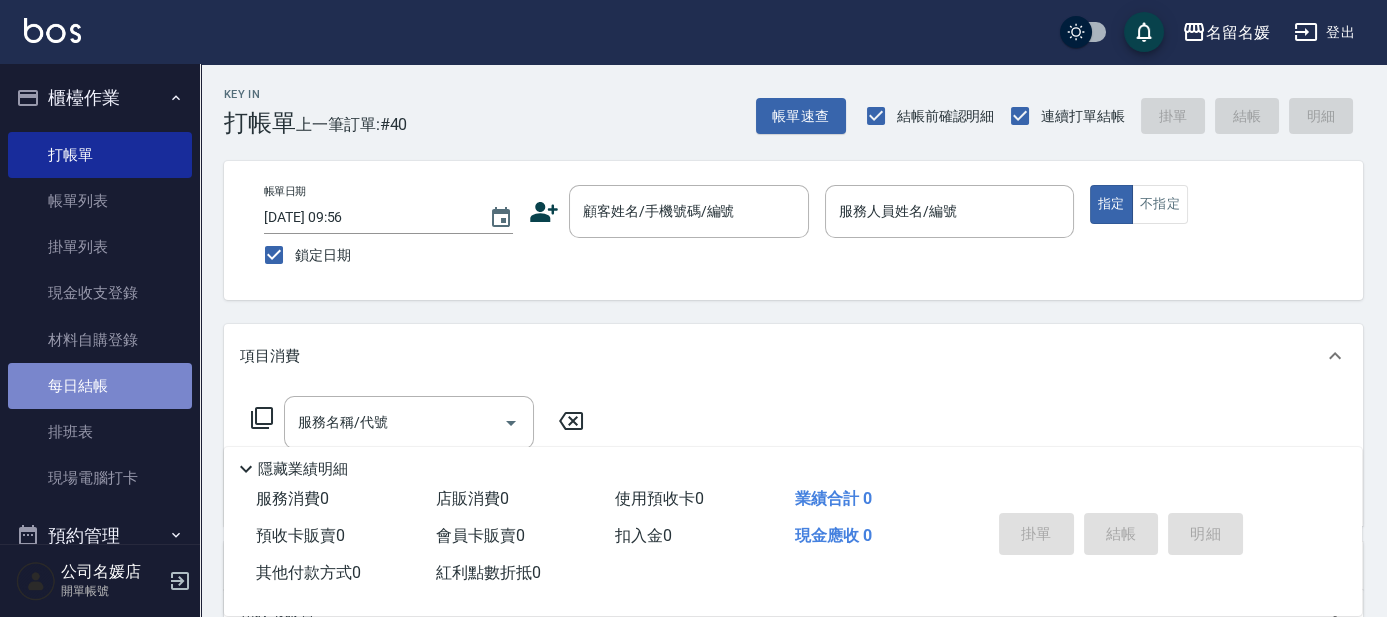 click on "每日結帳" at bounding box center (100, 386) 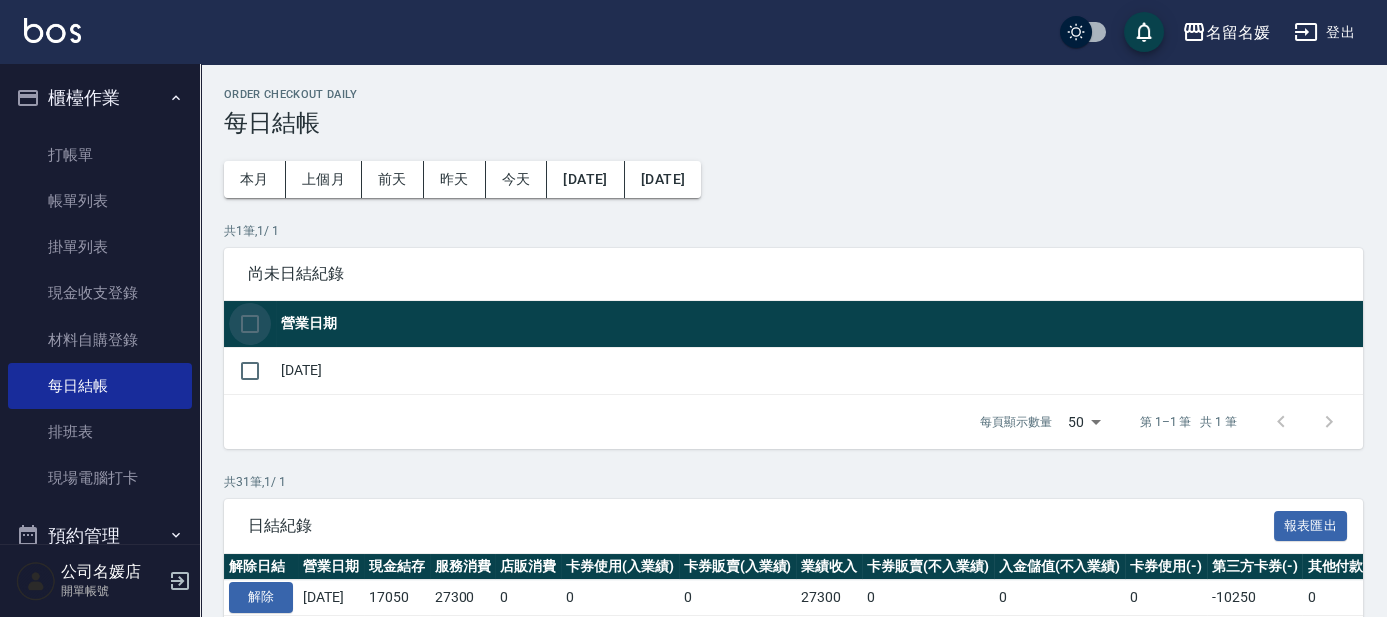 click at bounding box center [250, 324] 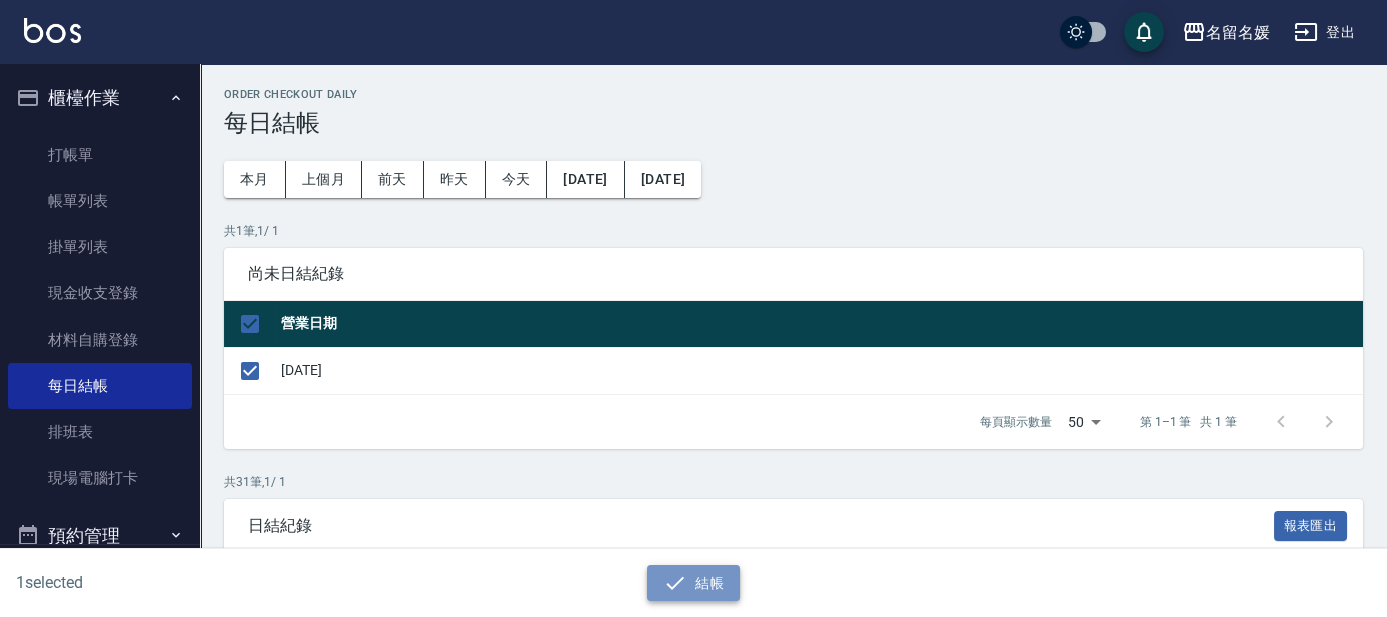 click 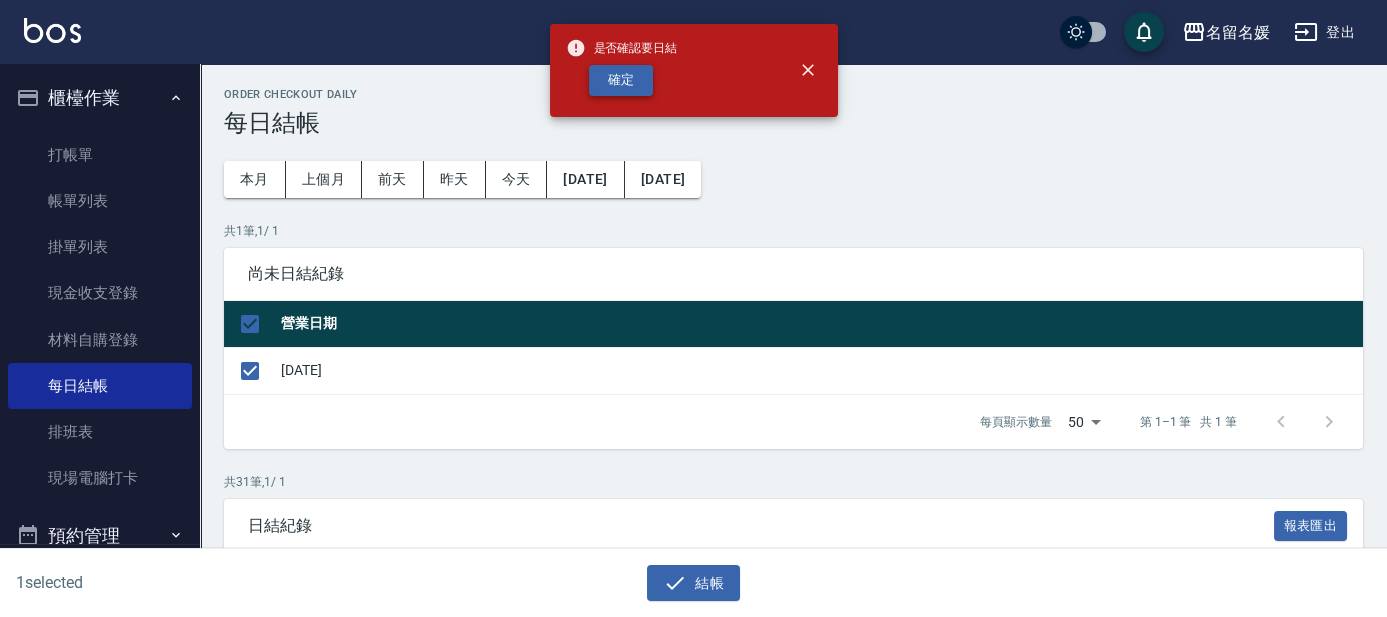 click on "確定" at bounding box center [621, 80] 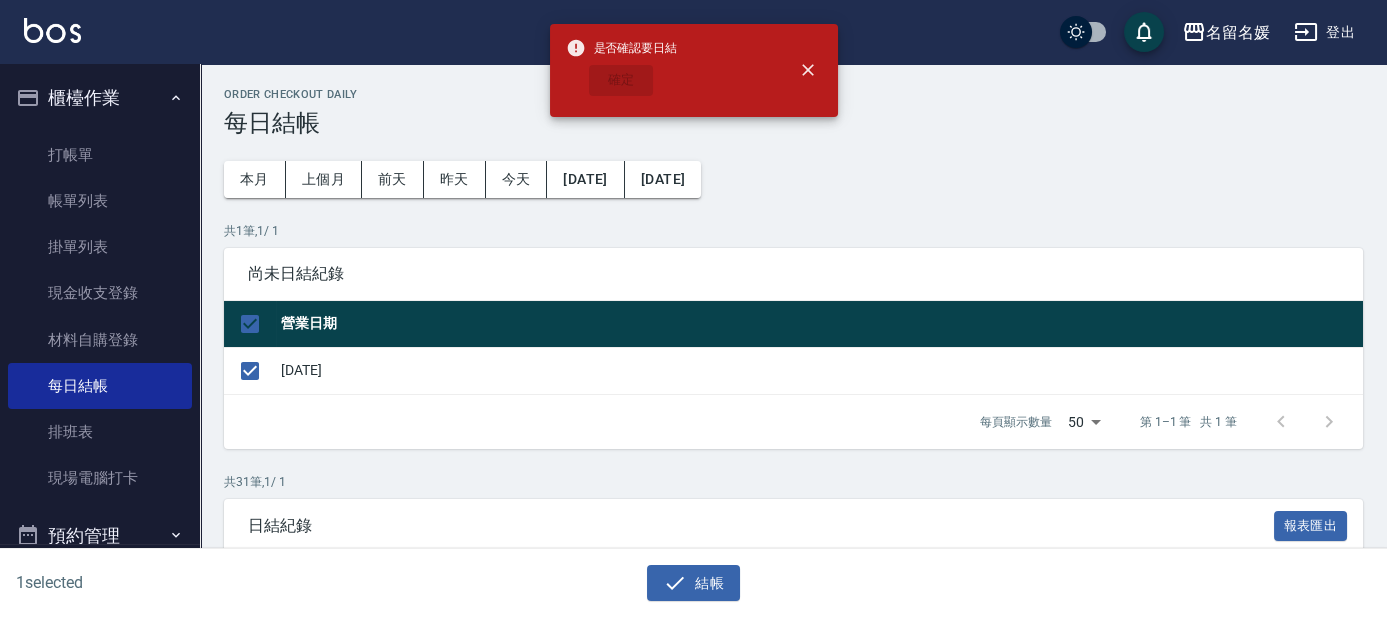 checkbox on "false" 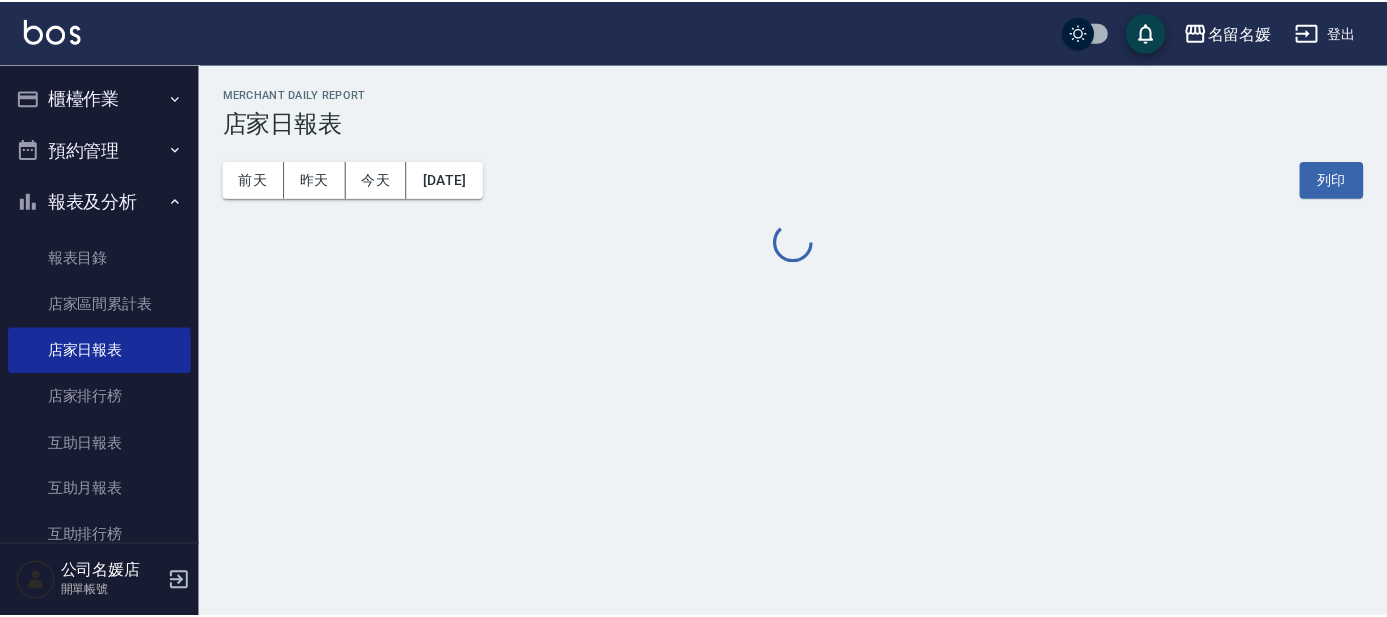 scroll, scrollTop: 0, scrollLeft: 0, axis: both 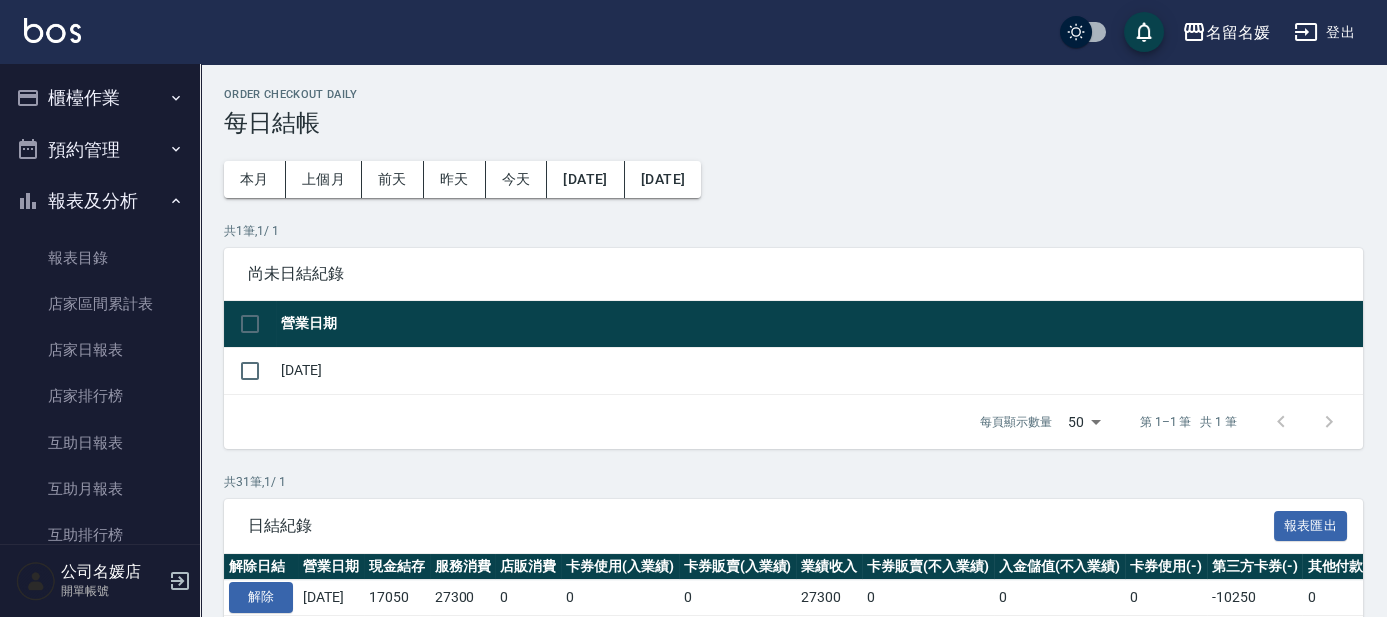 click on "櫃檯作業" at bounding box center (100, 98) 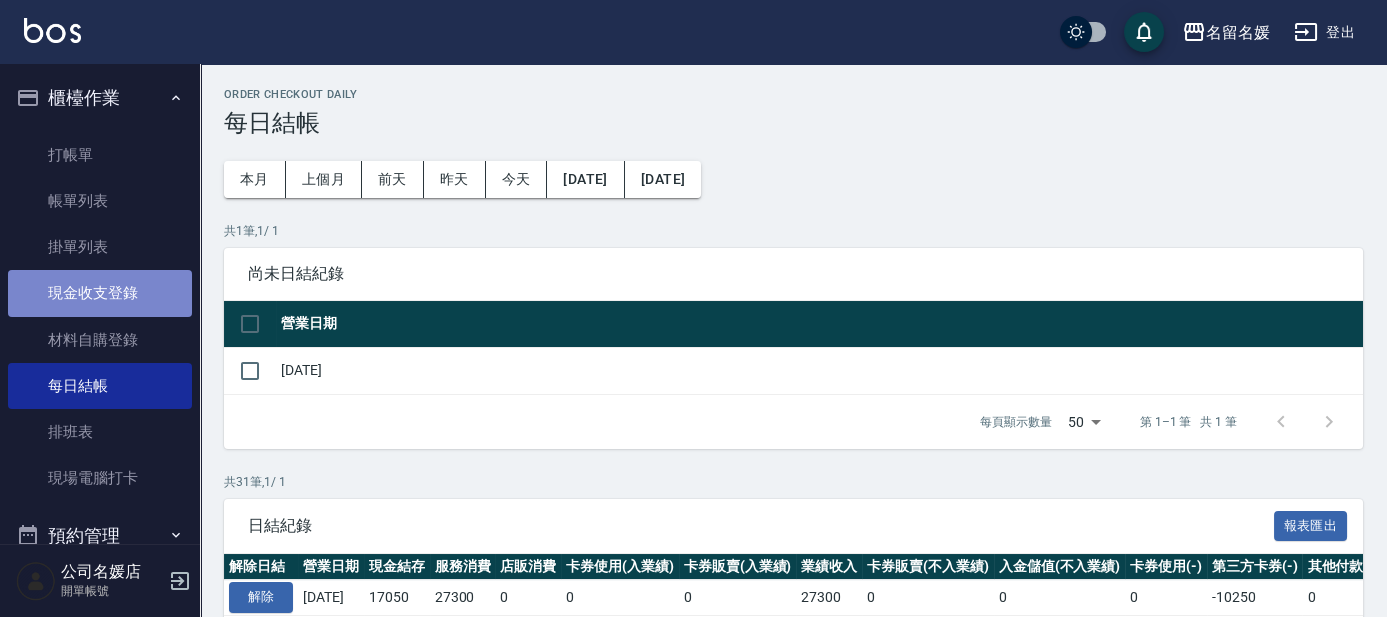 click on "現金收支登錄" at bounding box center [100, 293] 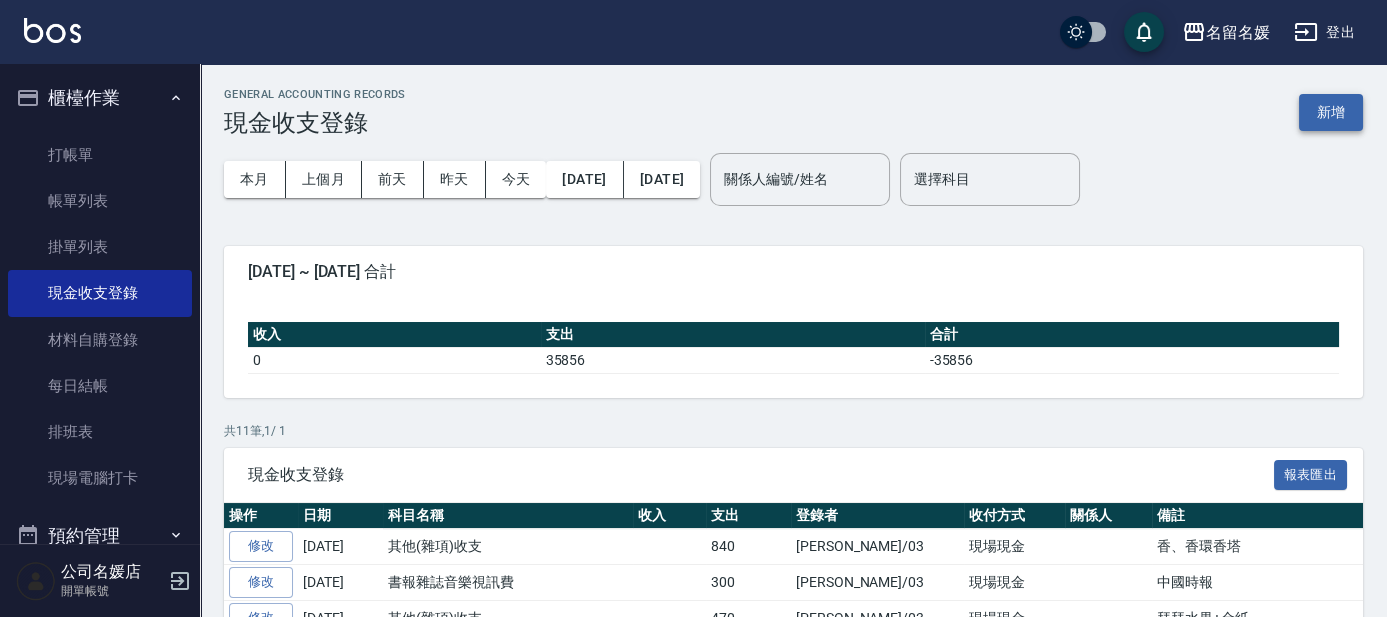 click on "新增" at bounding box center (1331, 112) 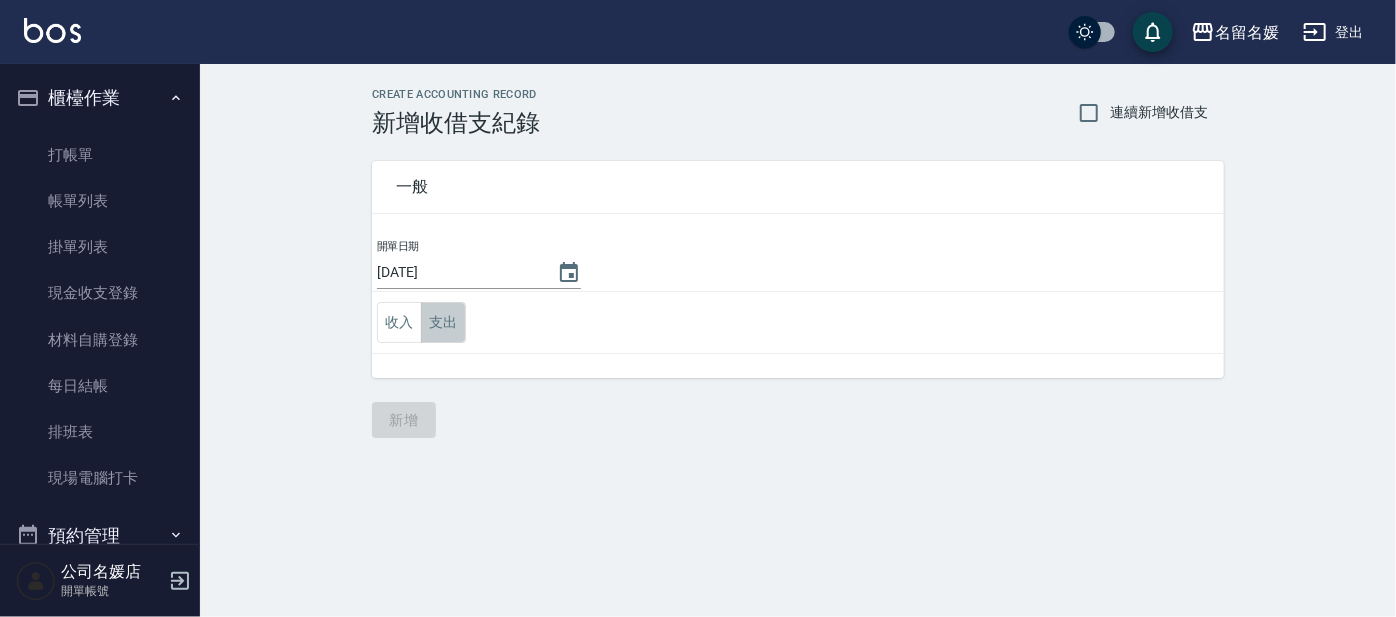 click on "支出" at bounding box center (443, 322) 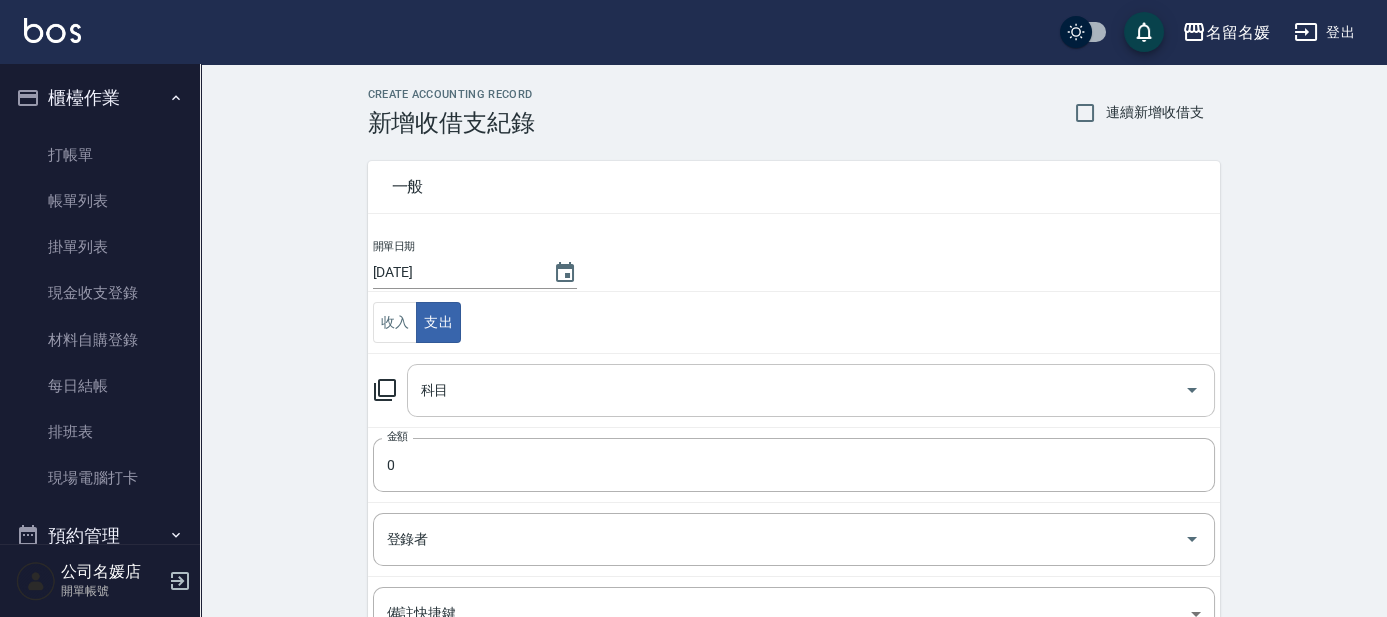 click on "科目" at bounding box center (796, 390) 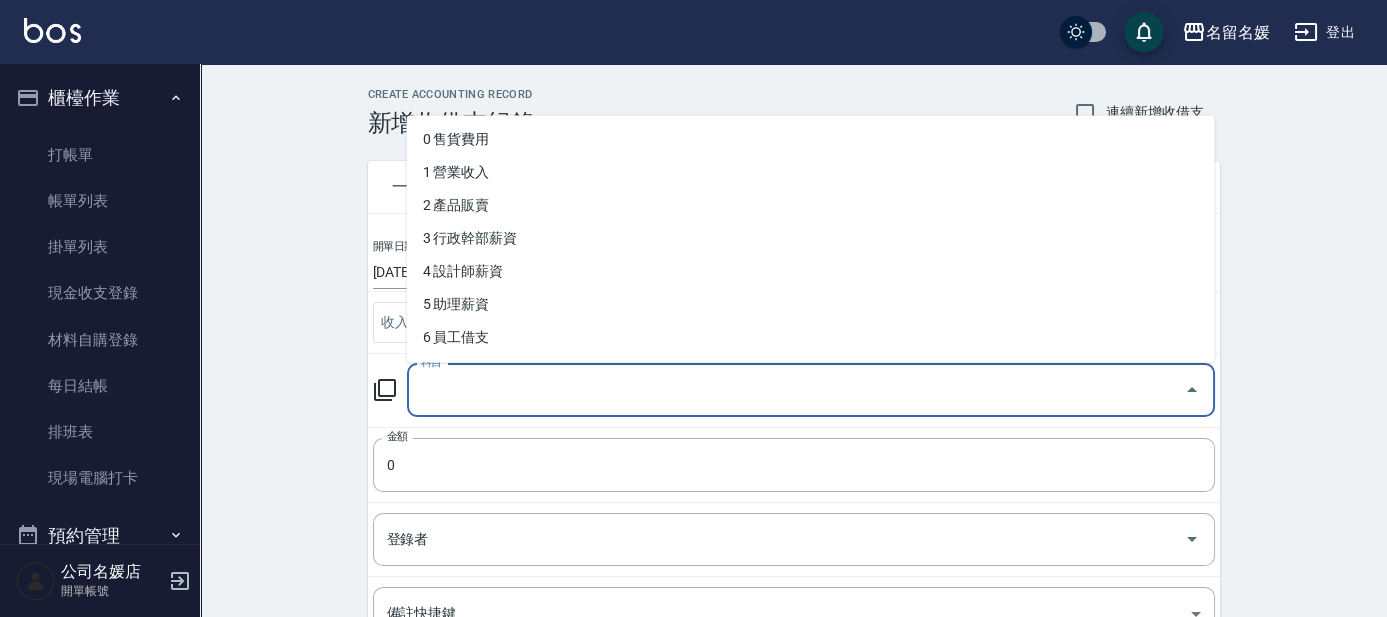 click 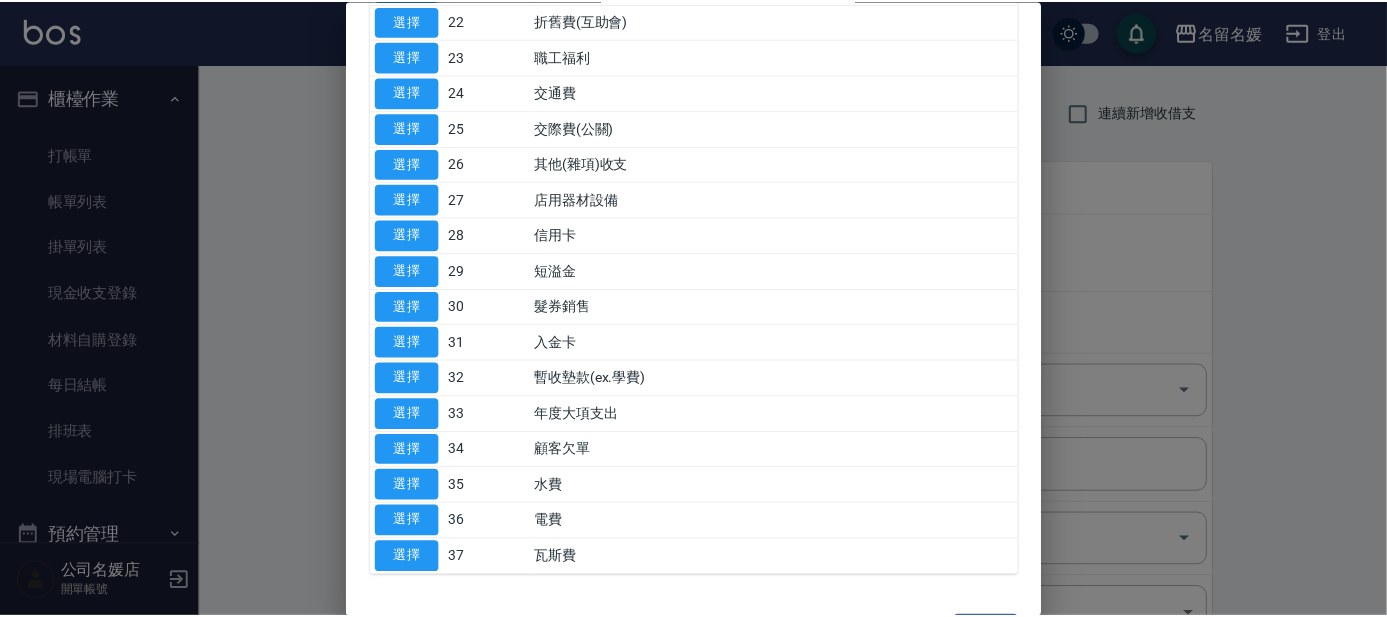 scroll, scrollTop: 942, scrollLeft: 0, axis: vertical 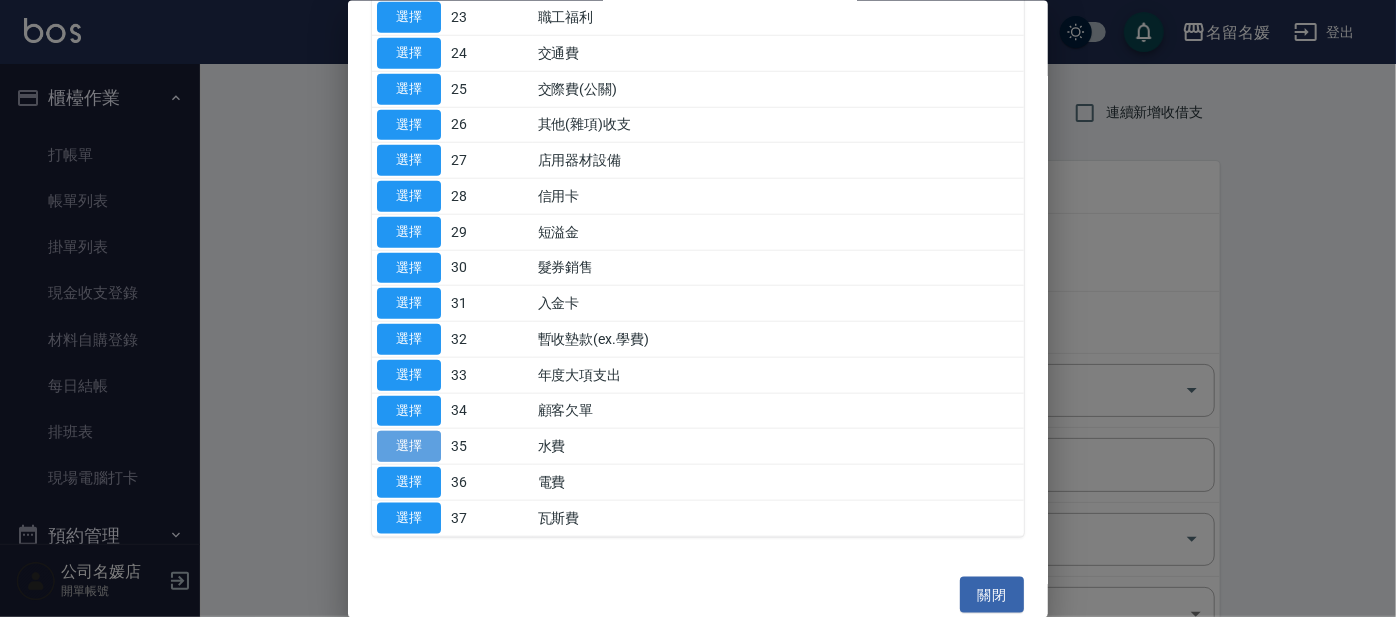click on "選擇" at bounding box center (409, 446) 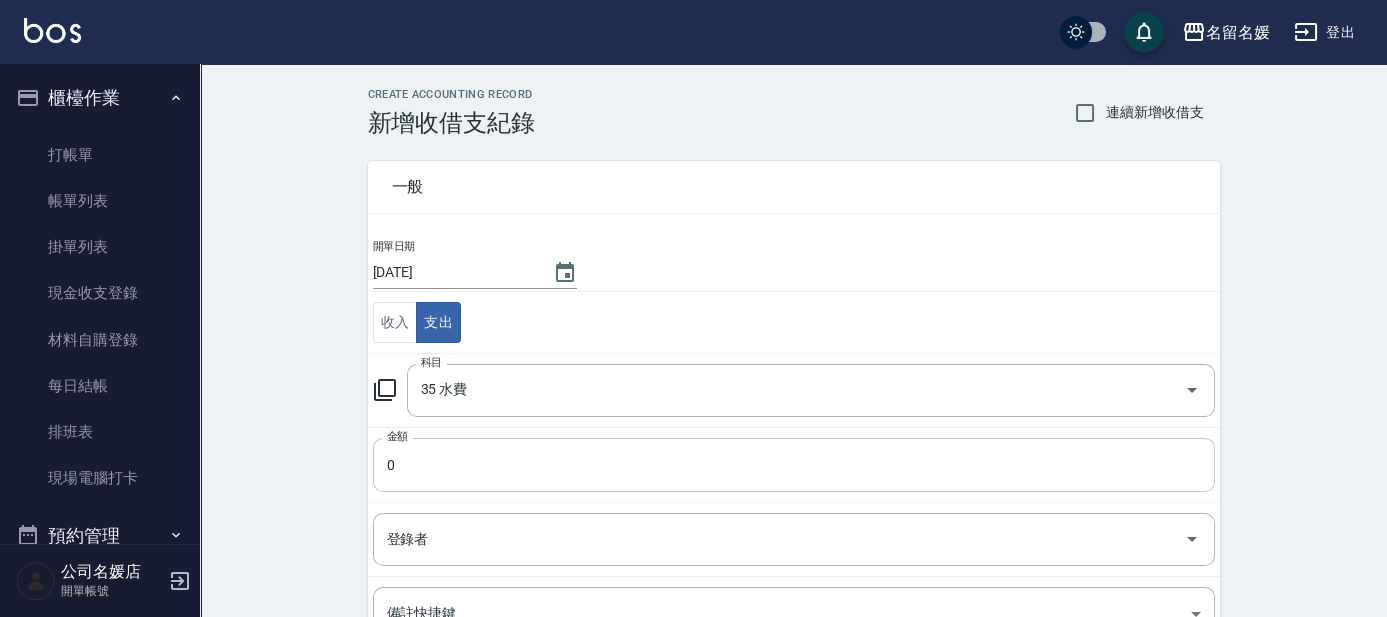 click on "0" at bounding box center [794, 465] 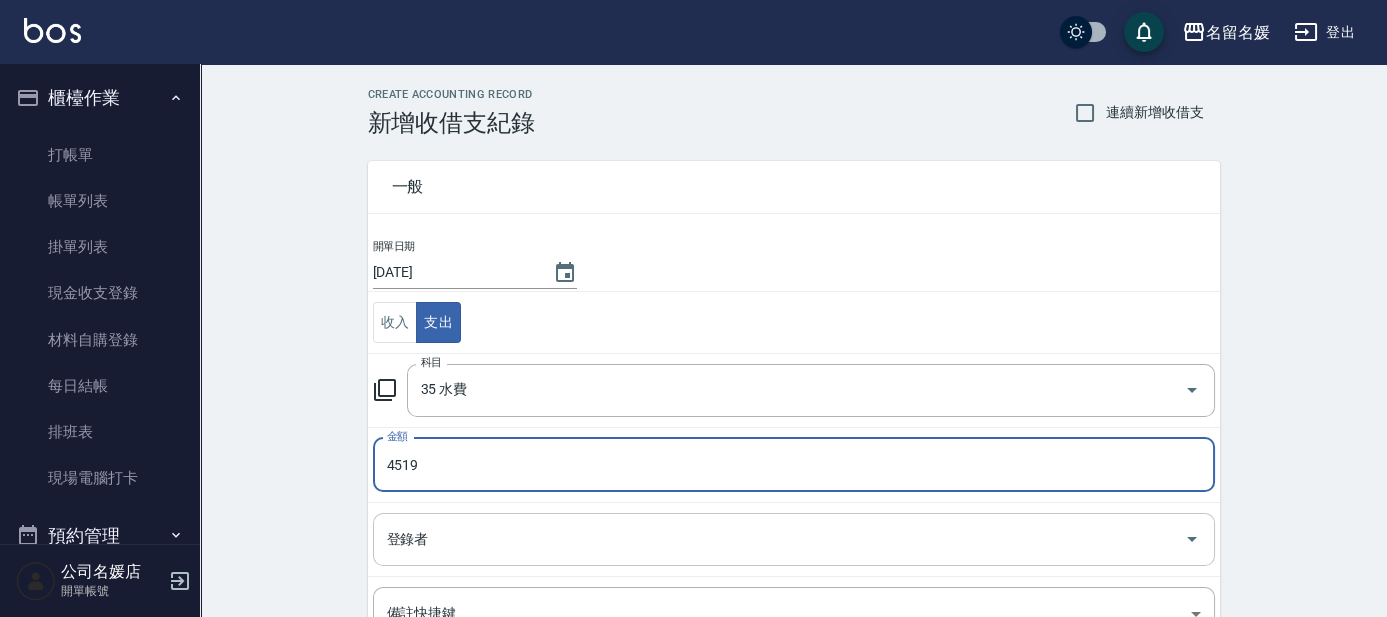 type on "4519" 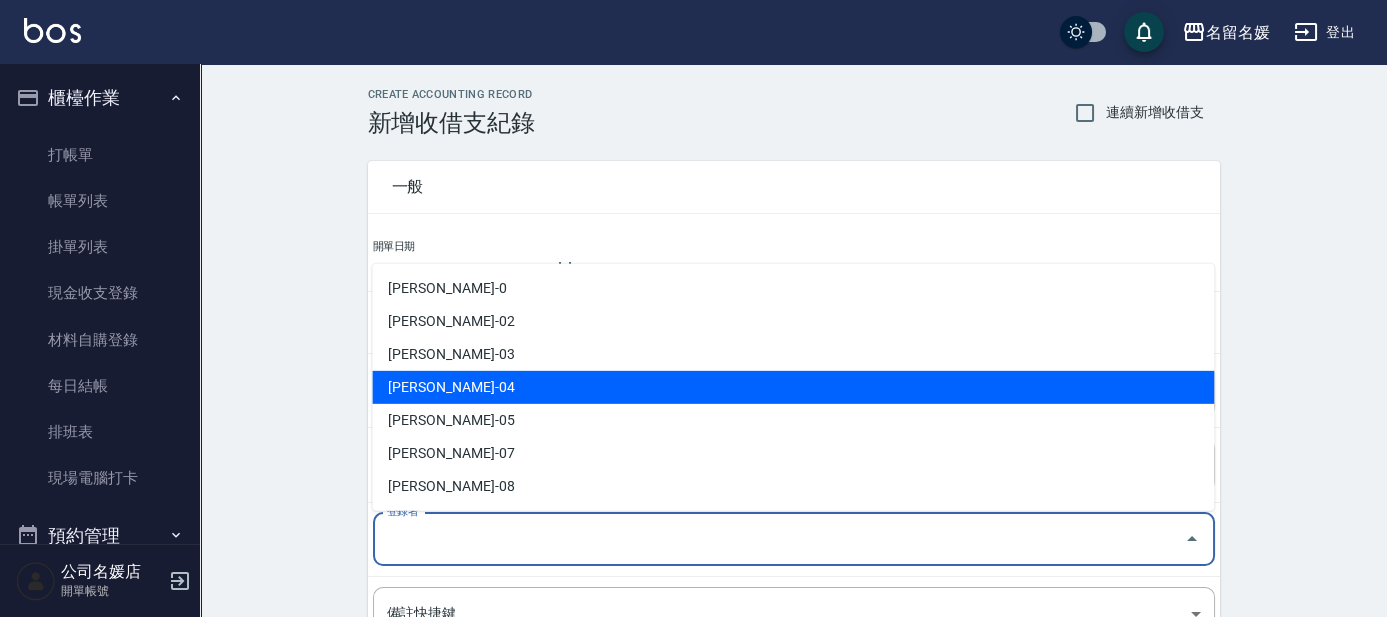 click on "葉沛琪-04" at bounding box center (793, 387) 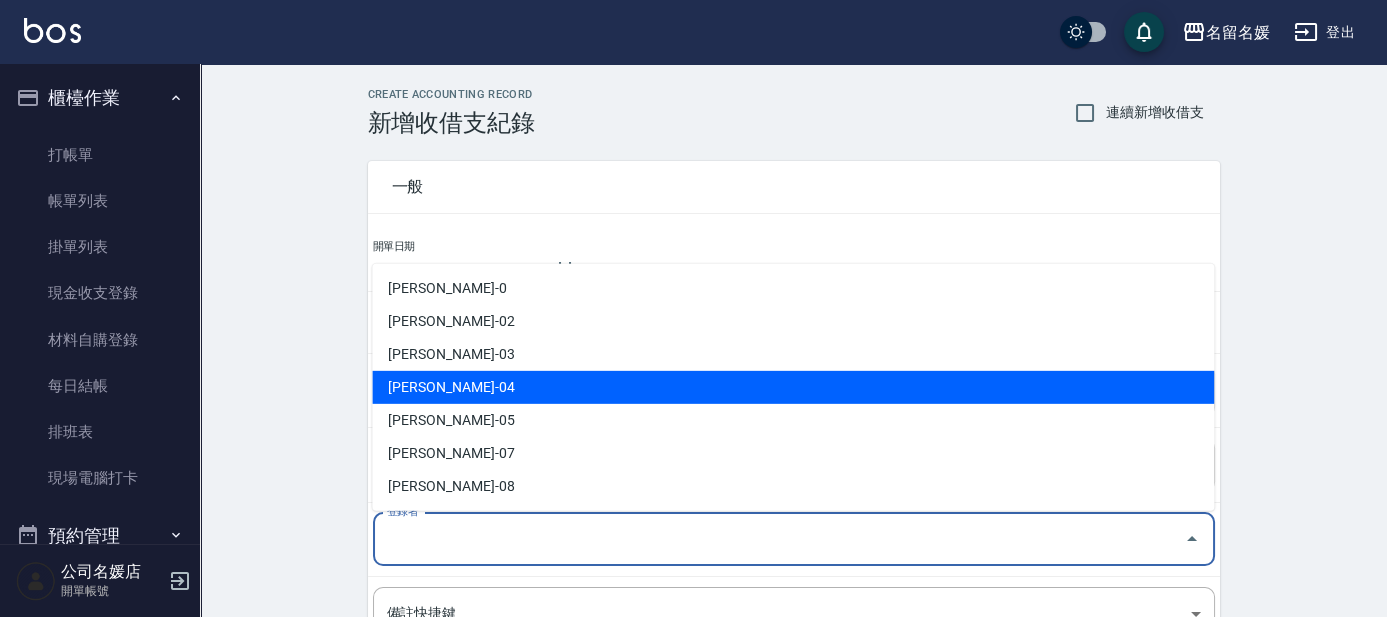 type on "葉沛琪-04" 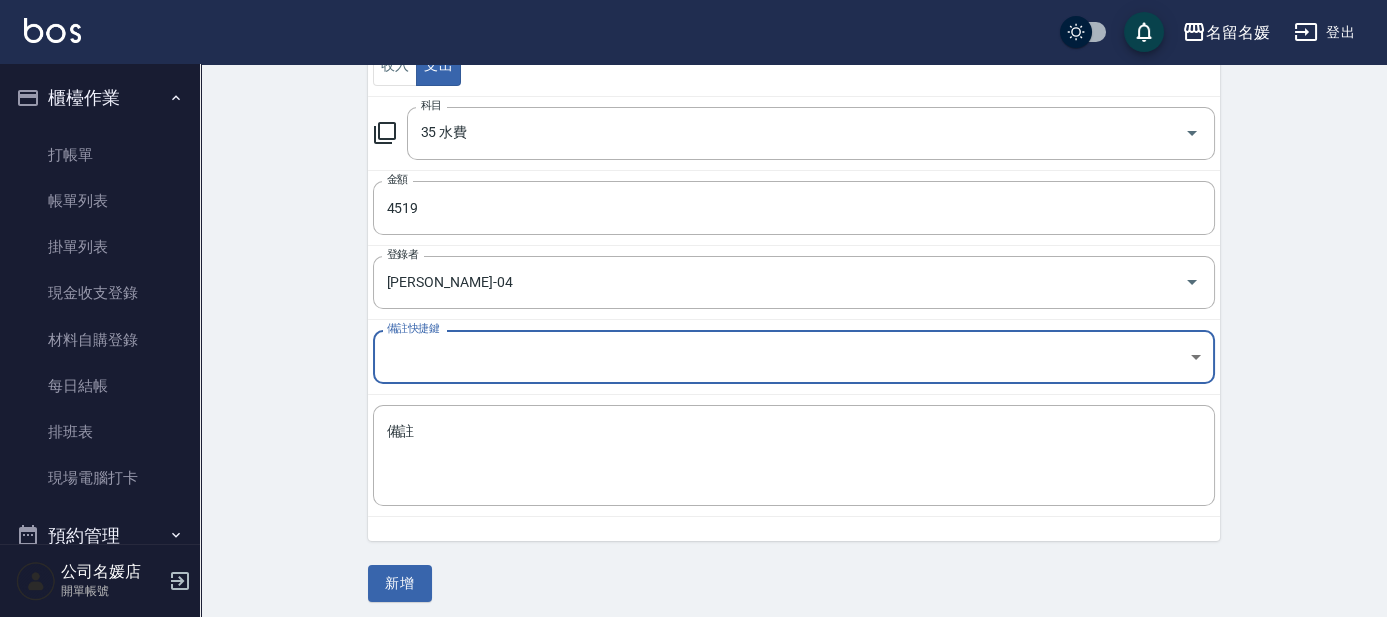 scroll, scrollTop: 263, scrollLeft: 0, axis: vertical 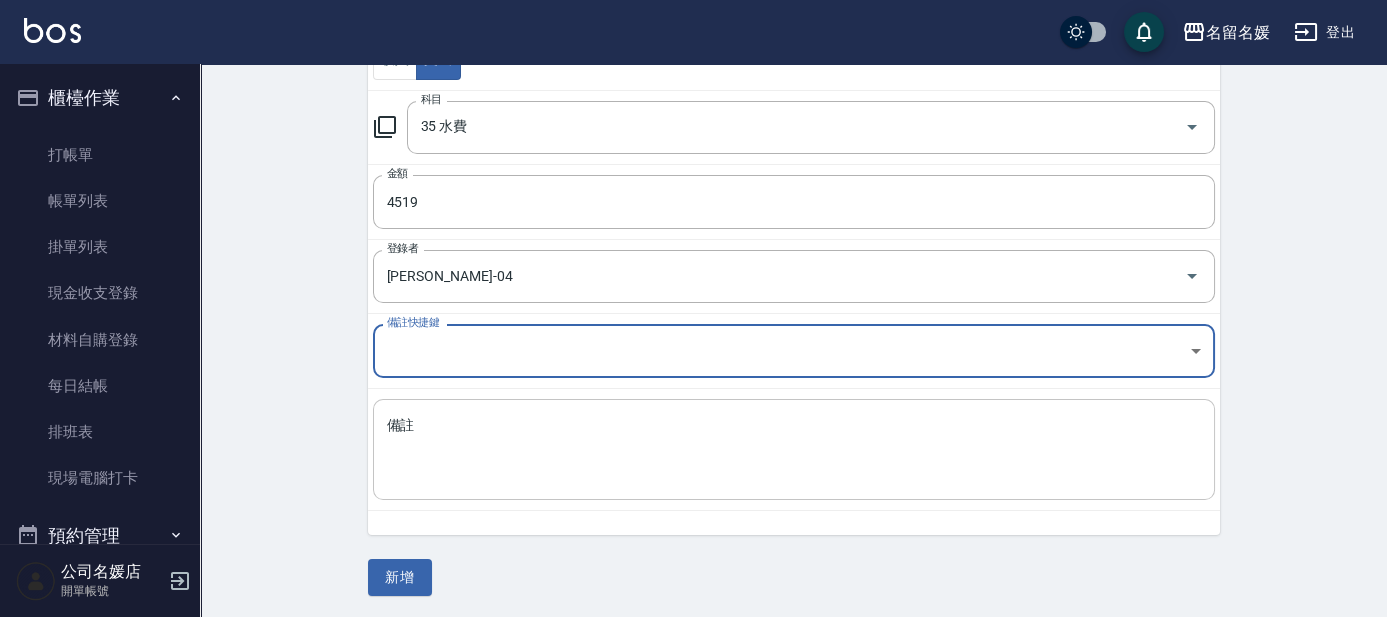 click on "備註 x 備註" at bounding box center [794, 449] 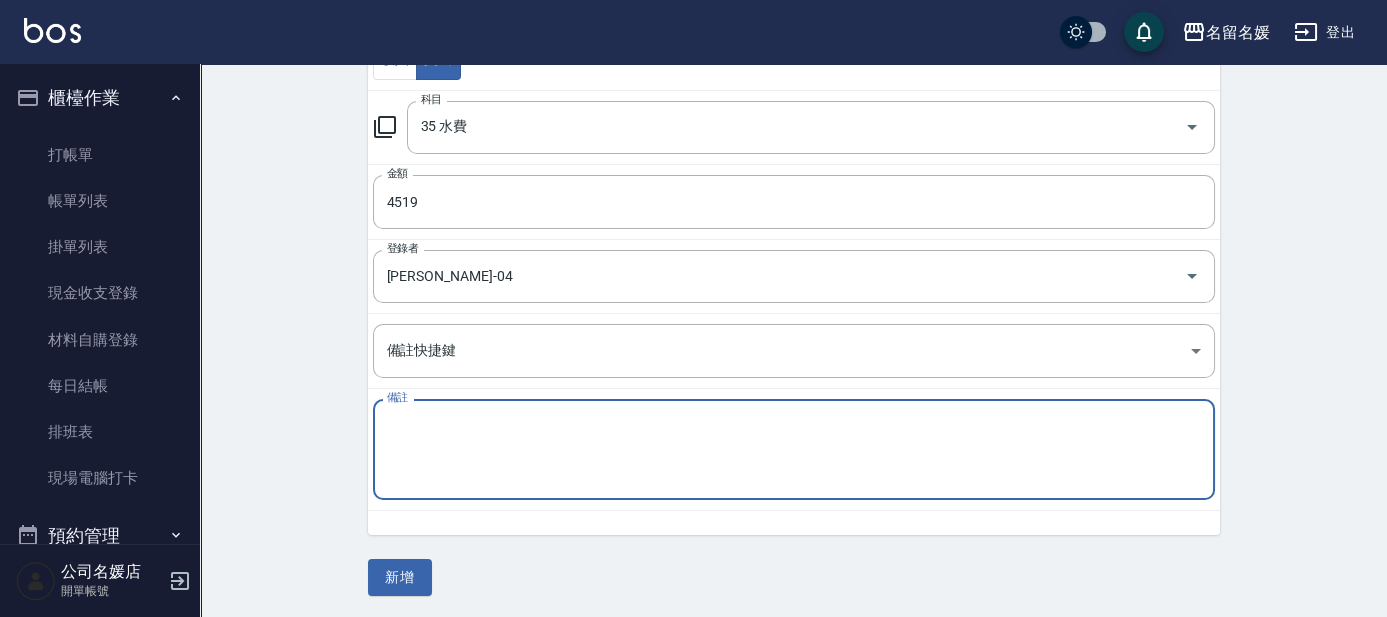type on "e" 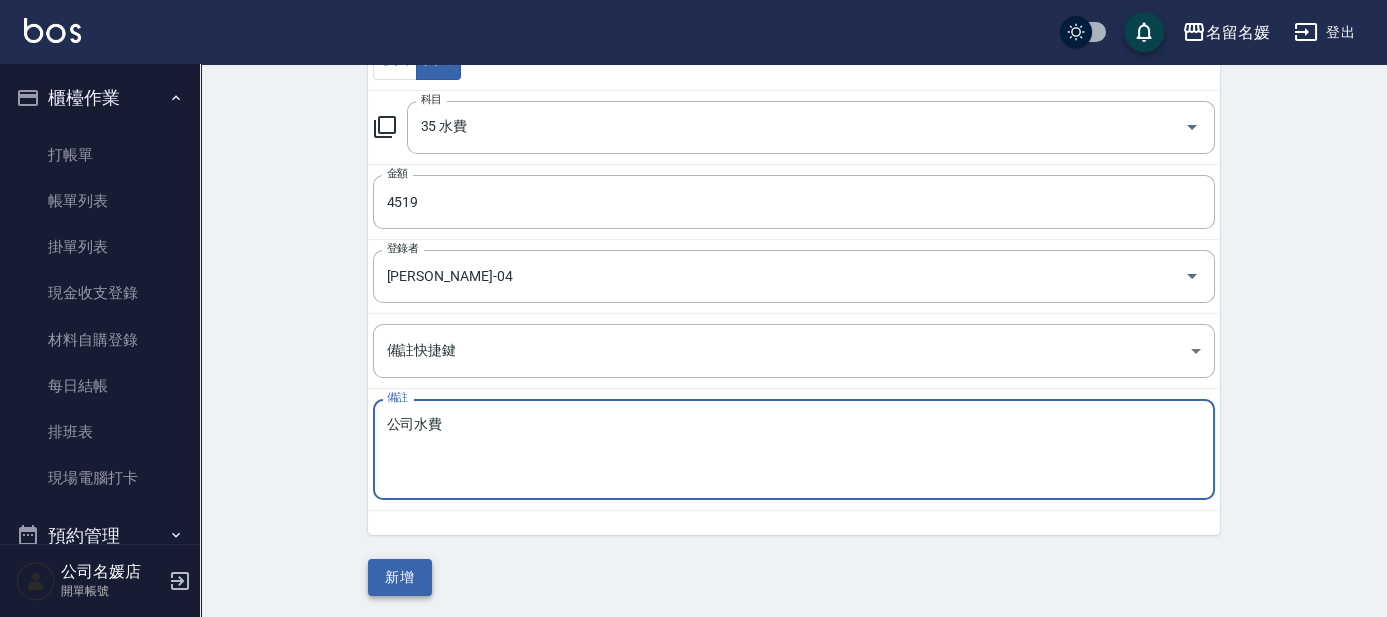 type on "公司水費" 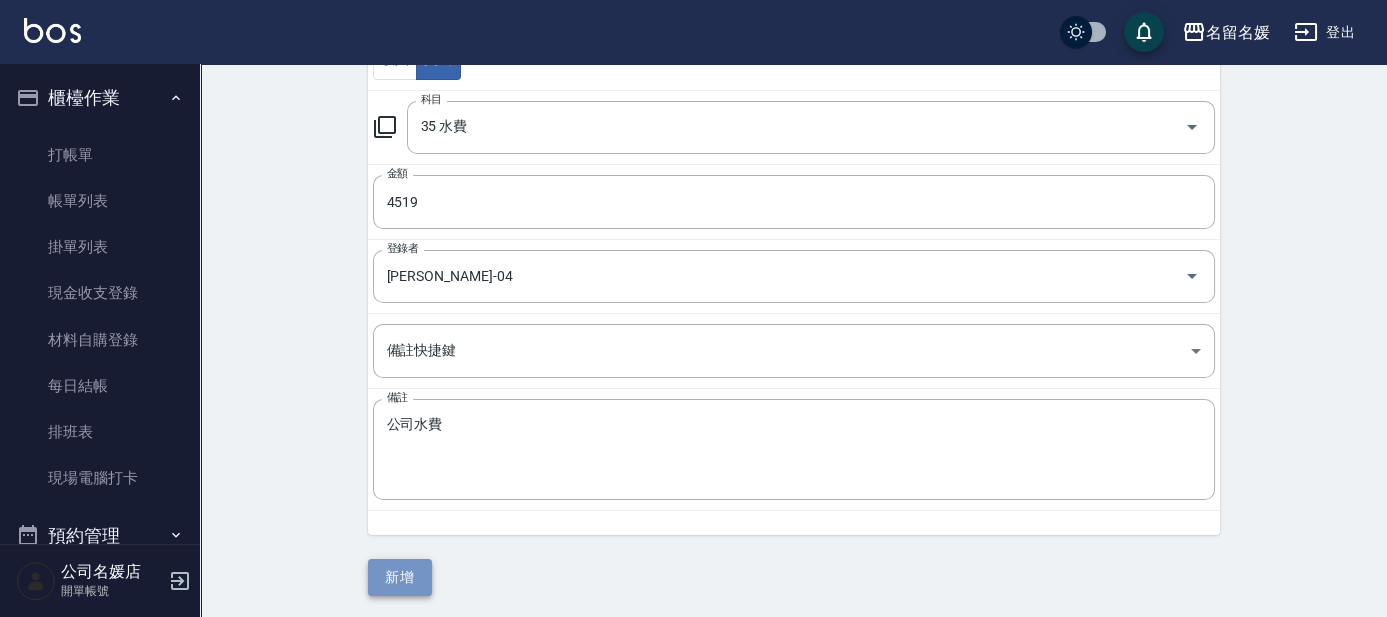 click on "新增" at bounding box center [400, 577] 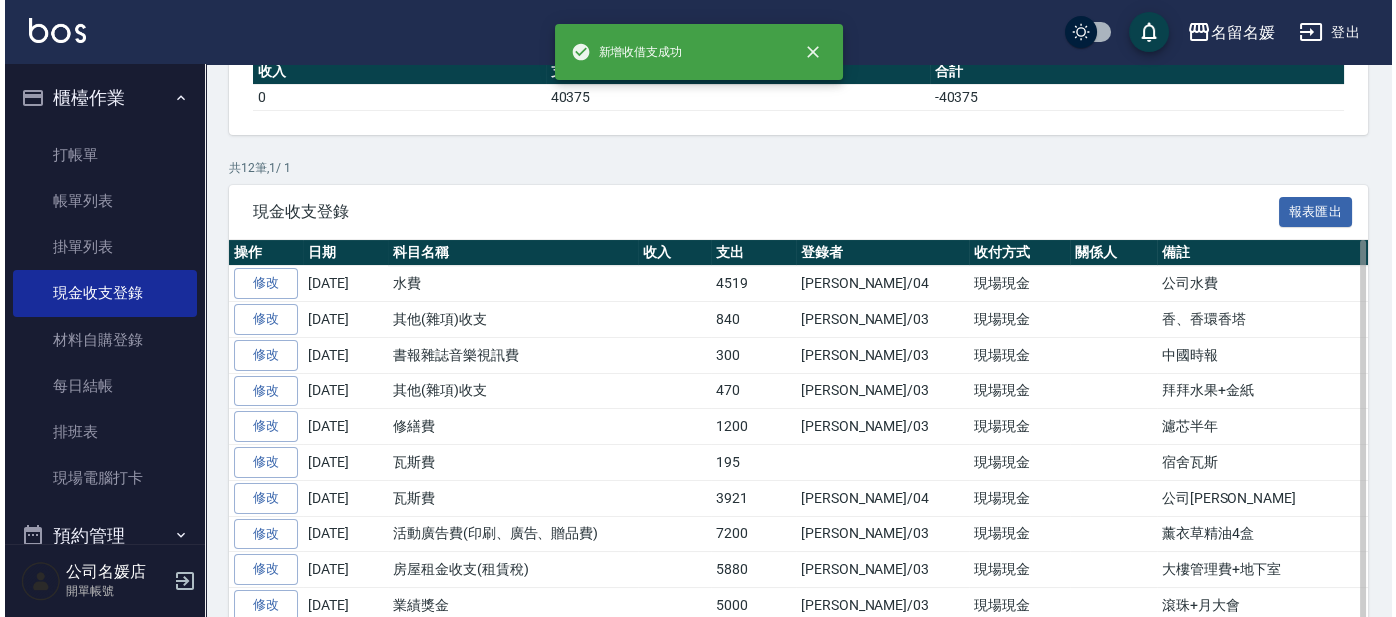 scroll, scrollTop: 0, scrollLeft: 0, axis: both 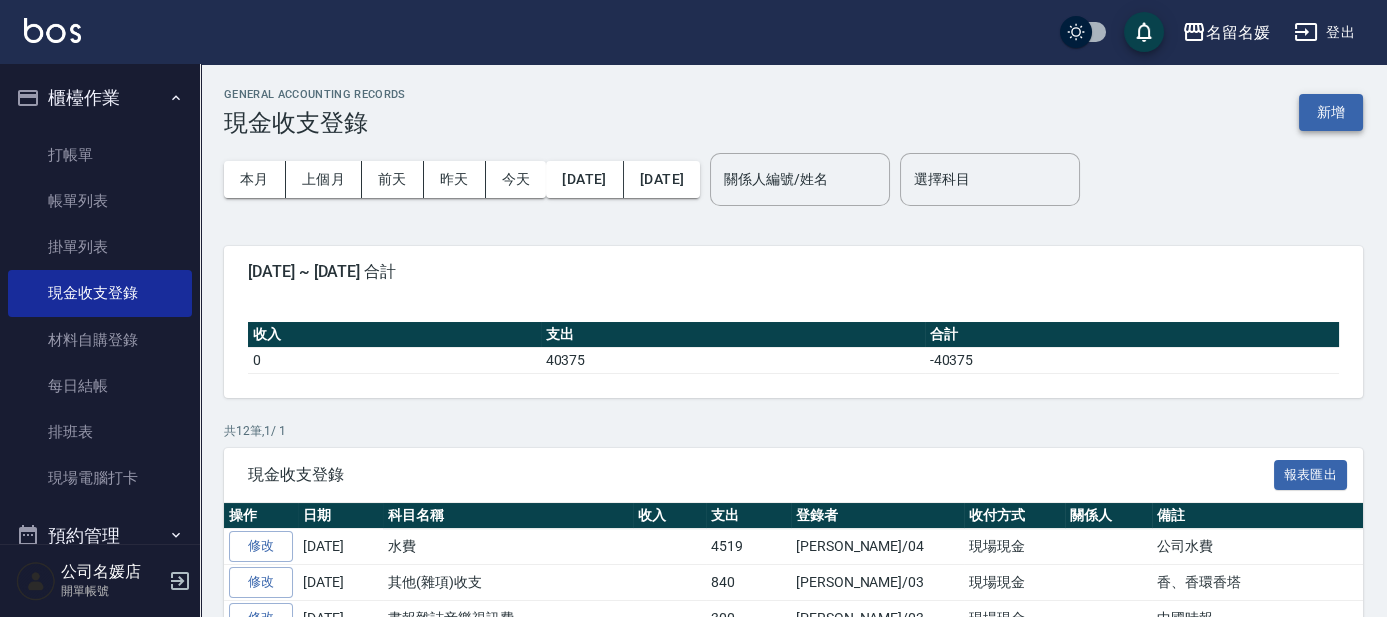 click on "新增" at bounding box center [1331, 112] 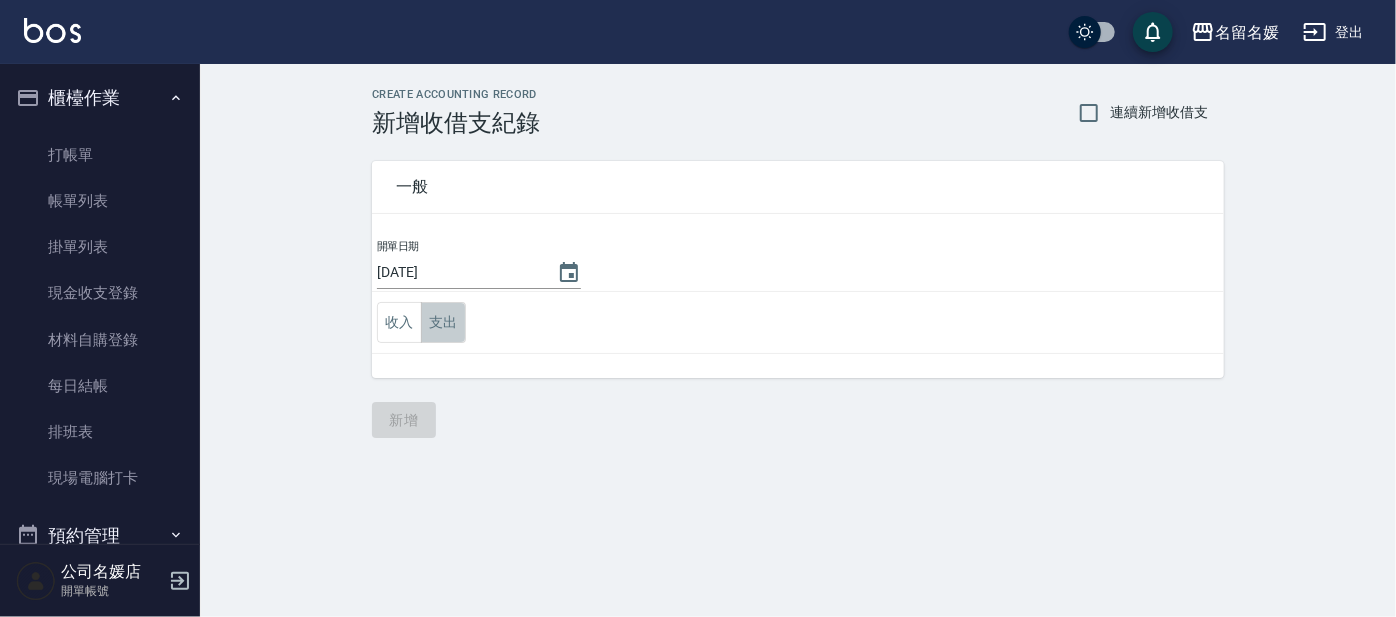 click on "支出" at bounding box center (443, 322) 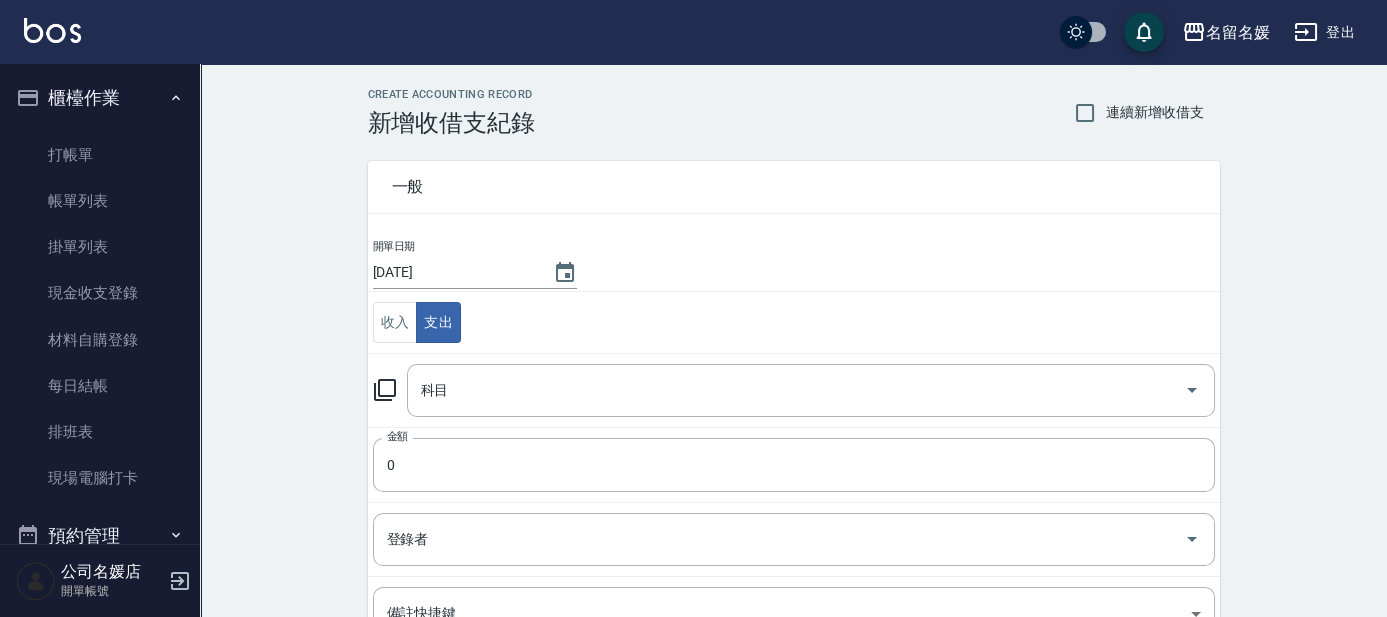 click 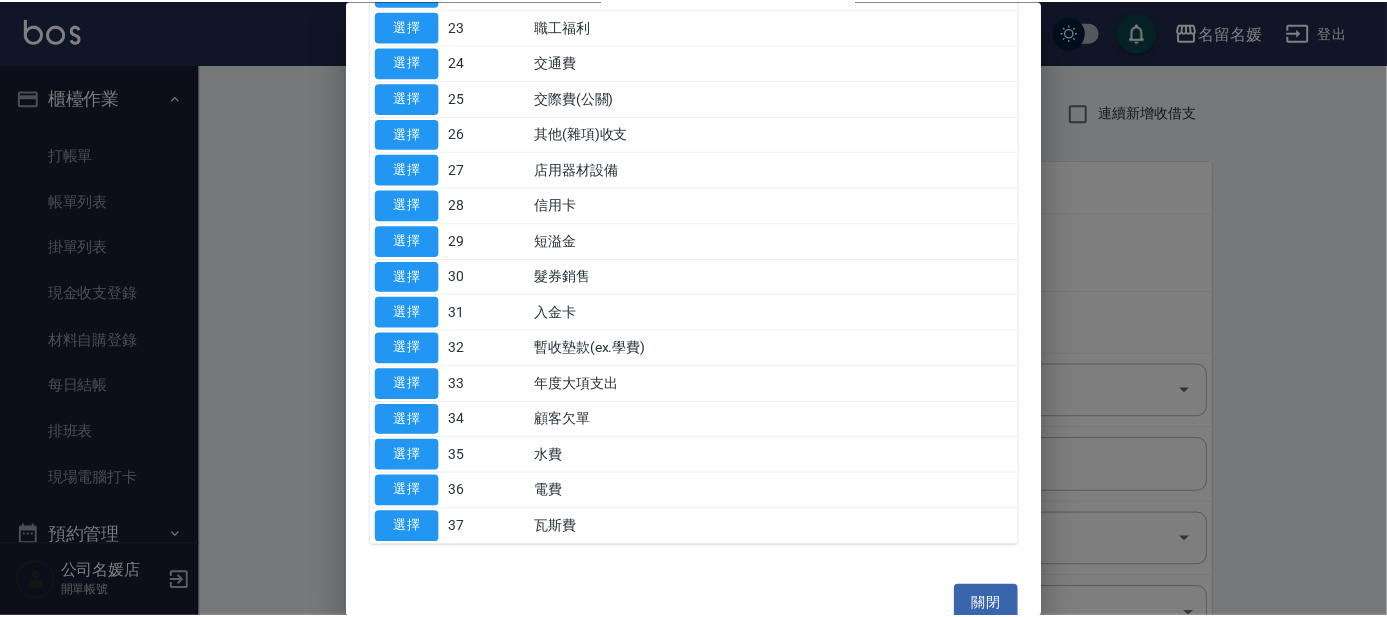 scroll, scrollTop: 942, scrollLeft: 0, axis: vertical 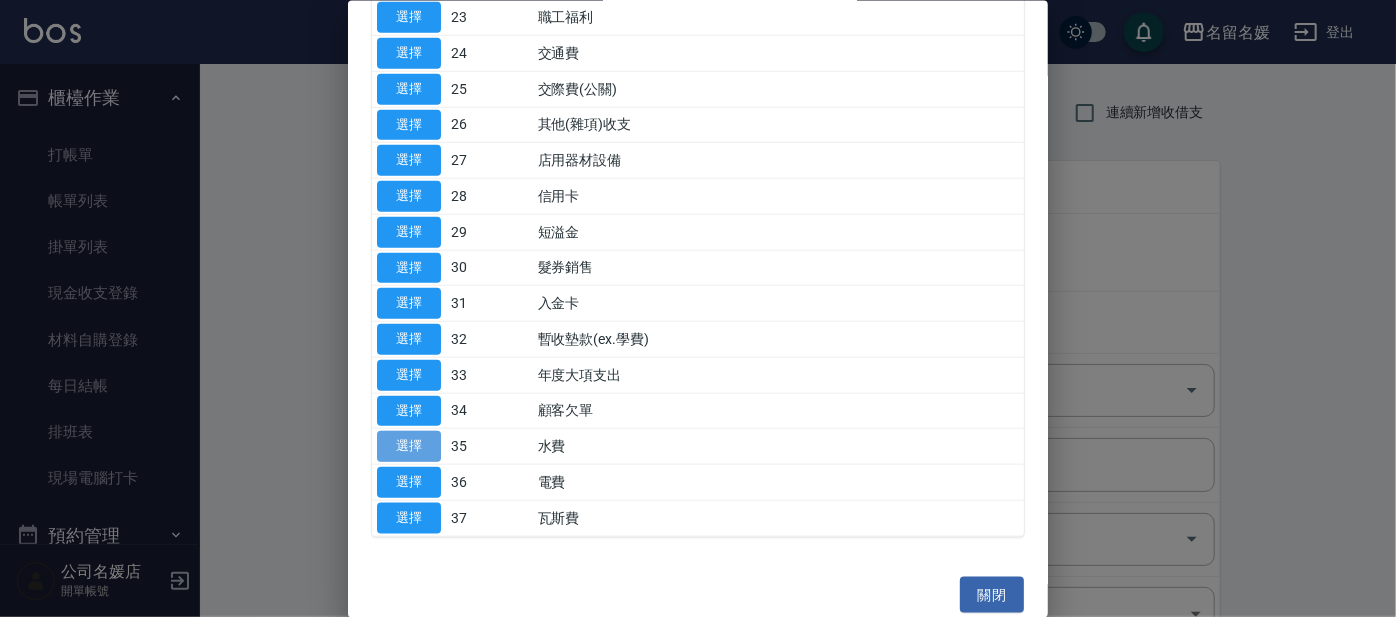 click on "選擇" at bounding box center [409, 446] 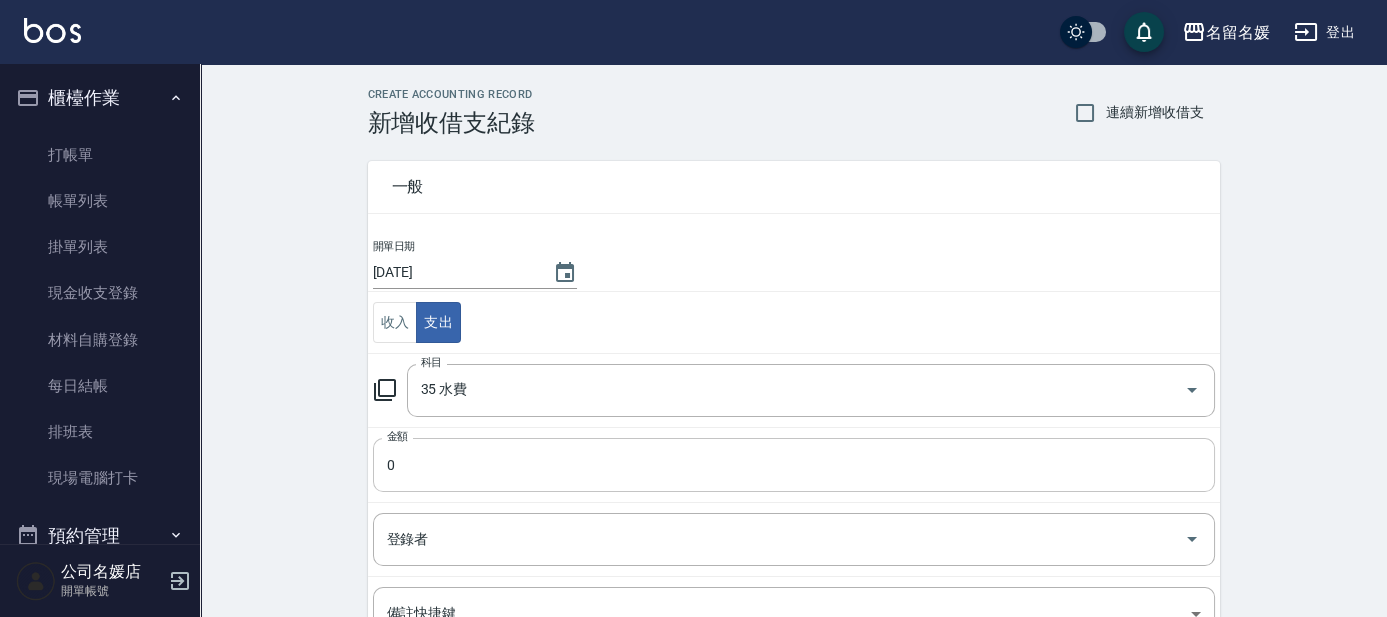 click on "0" at bounding box center (794, 465) 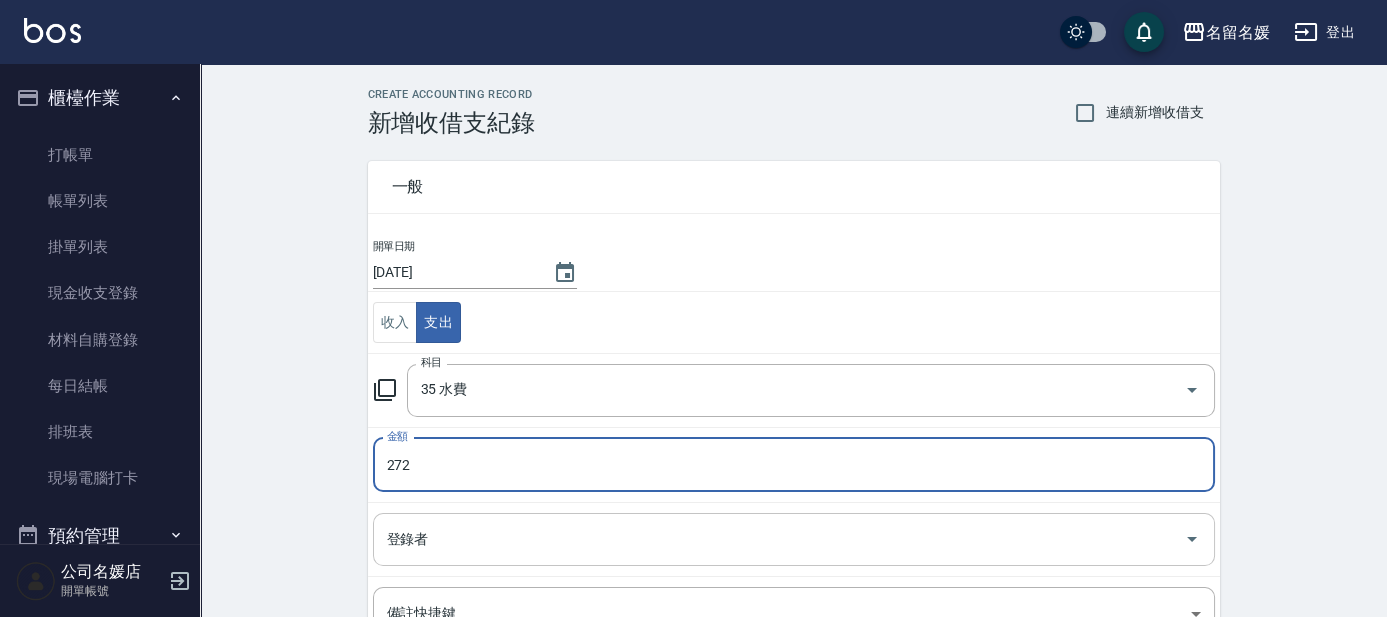 type on "272" 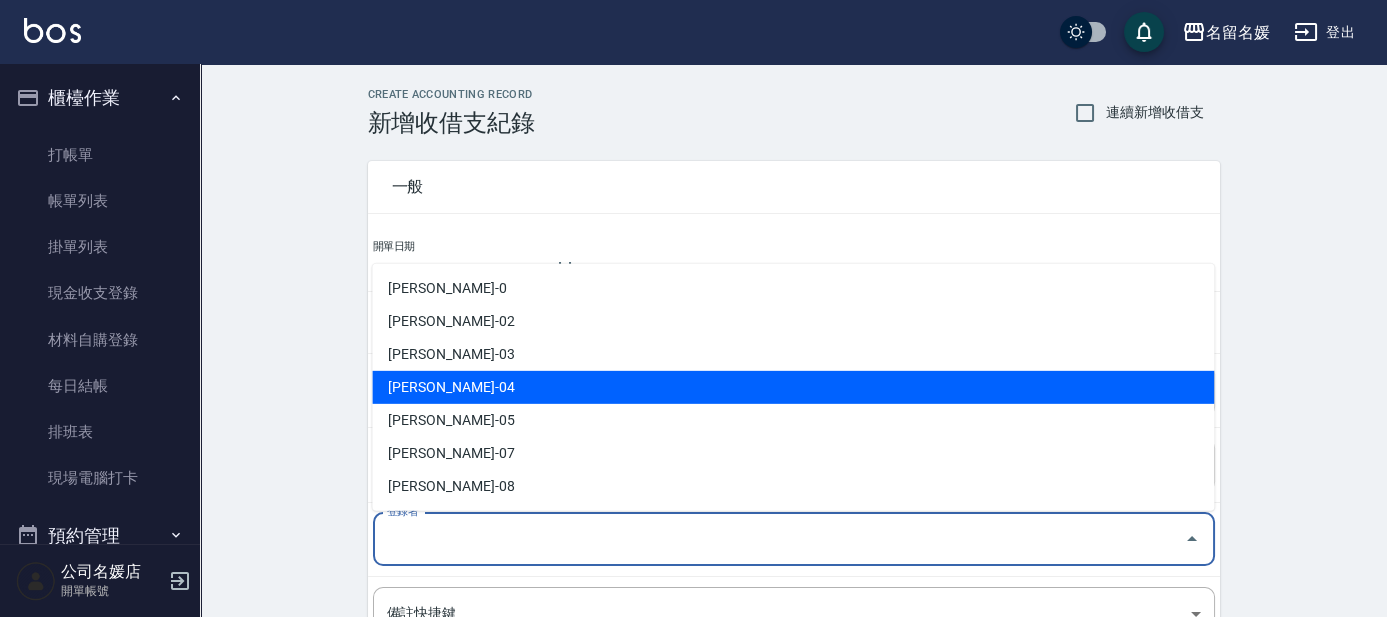 click on "葉沛琪-04" at bounding box center (793, 387) 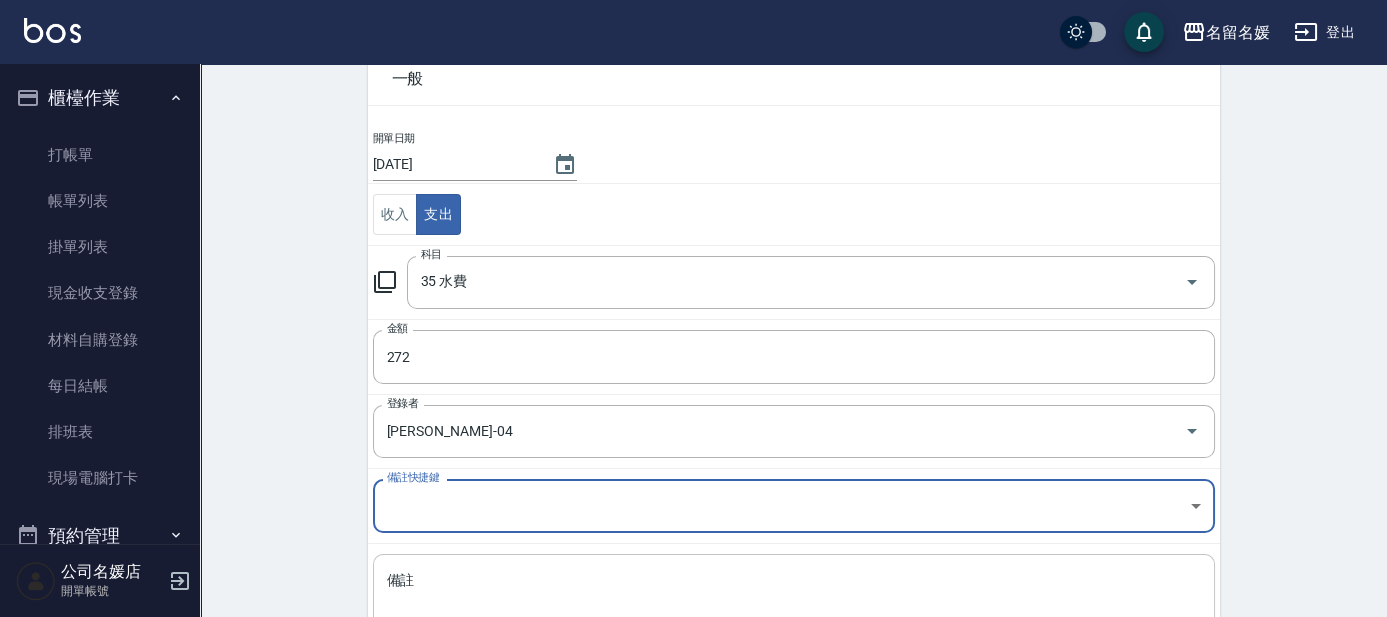 scroll, scrollTop: 203, scrollLeft: 0, axis: vertical 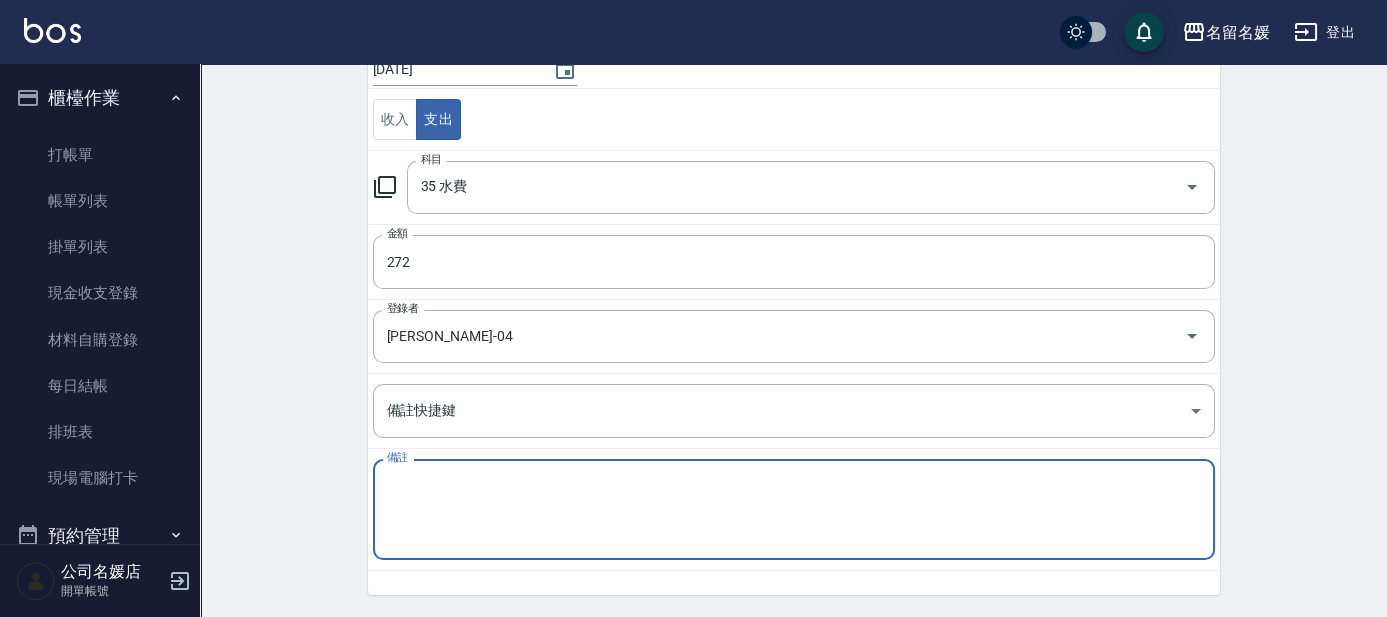 click on "備註" at bounding box center [794, 510] 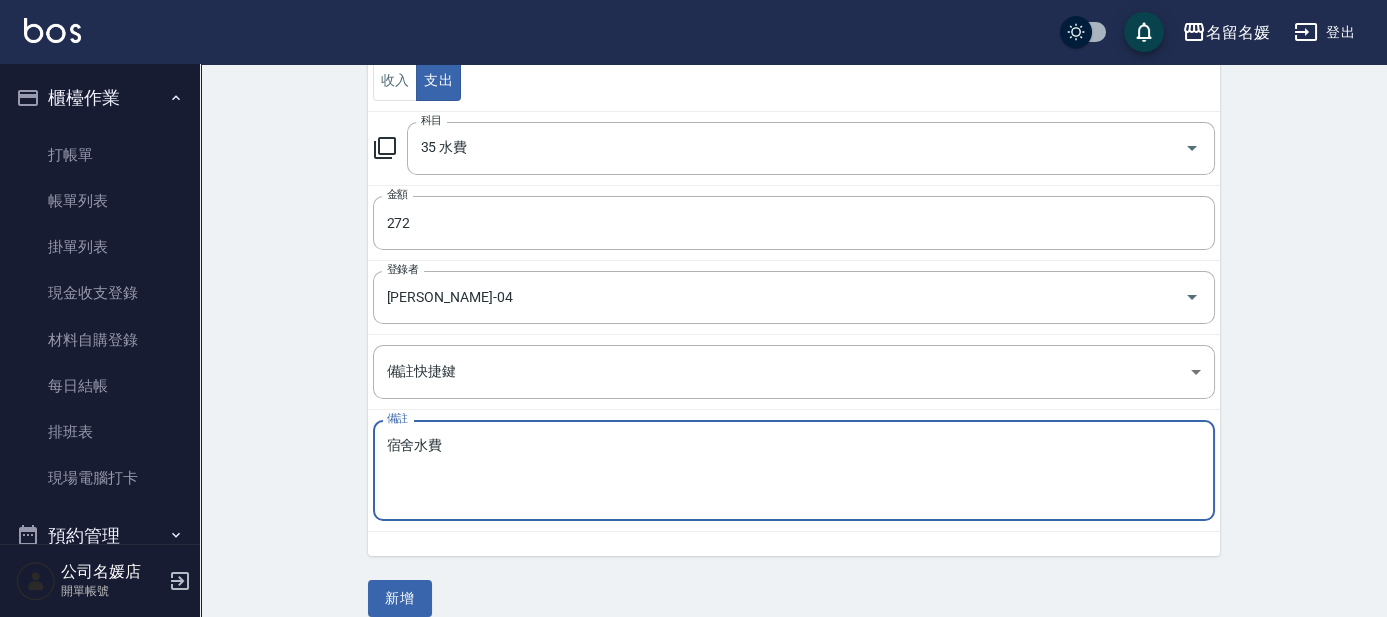 scroll, scrollTop: 263, scrollLeft: 0, axis: vertical 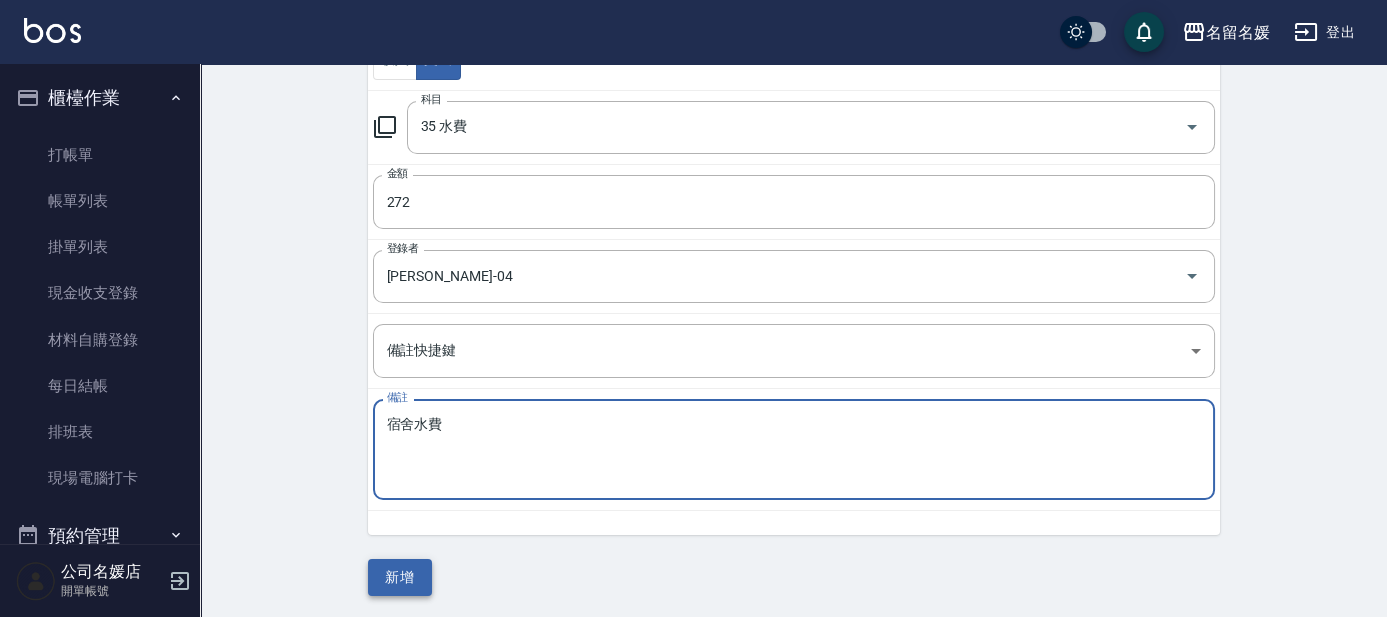 type on "宿舍水費" 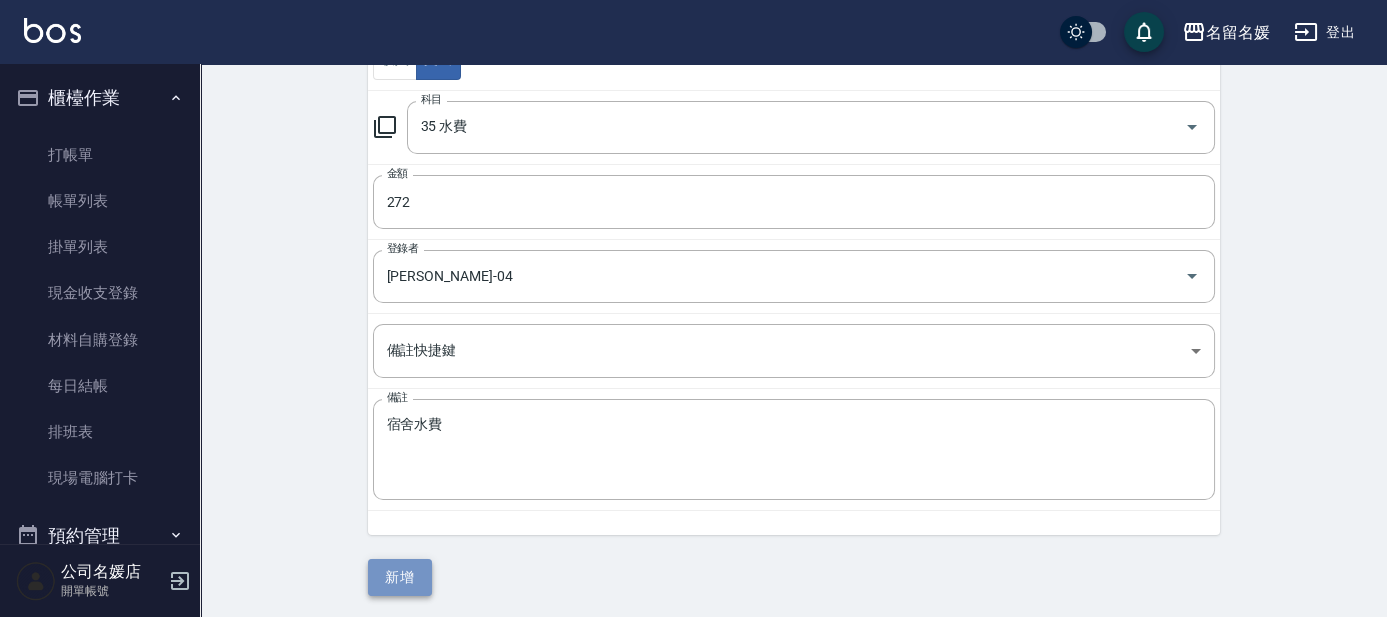 click on "新增" at bounding box center (400, 577) 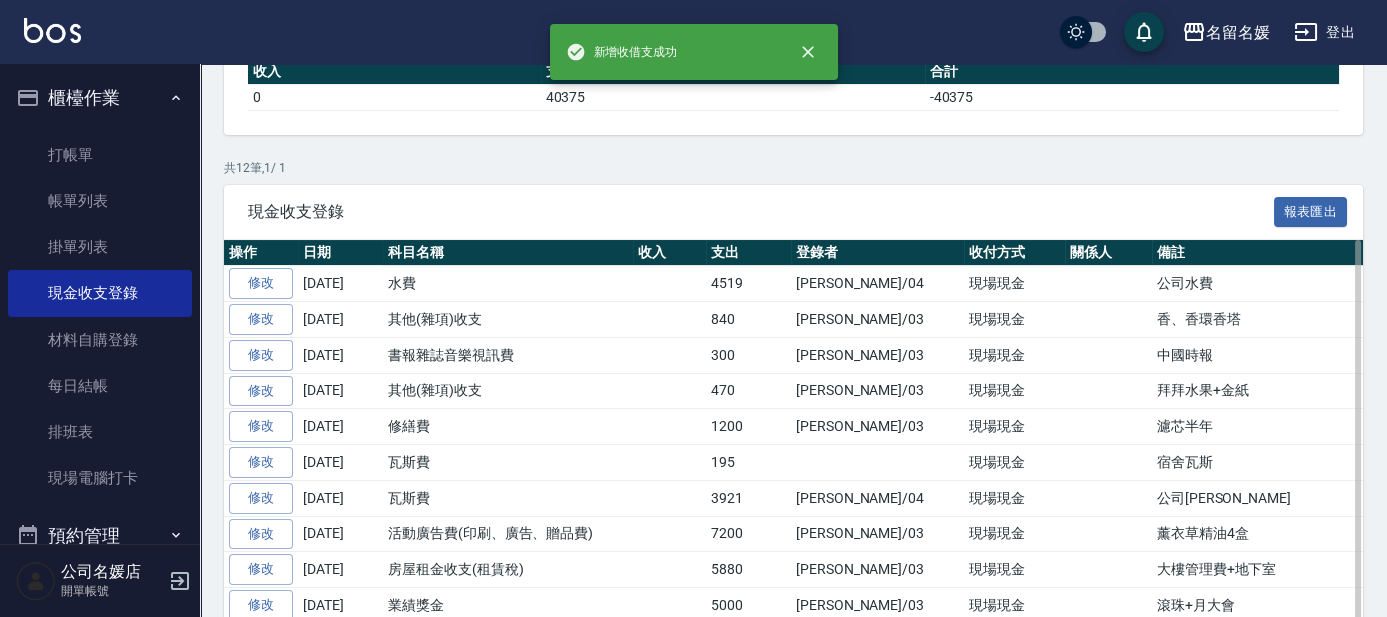 scroll, scrollTop: 0, scrollLeft: 0, axis: both 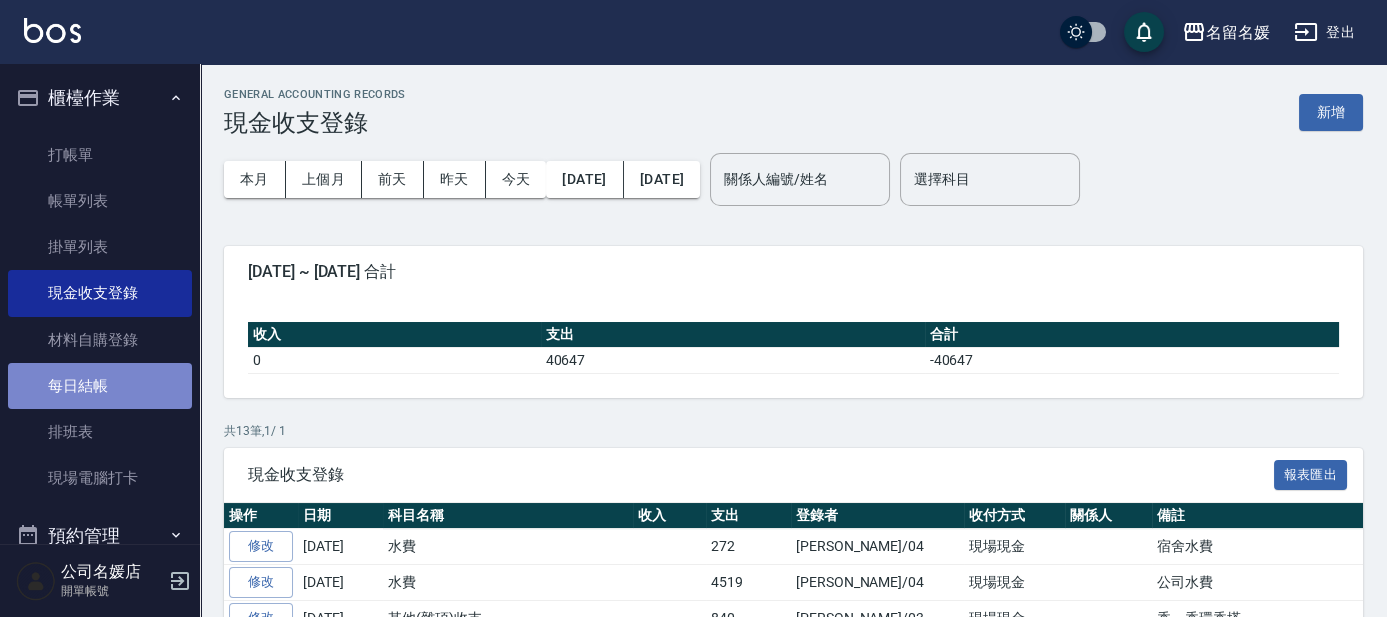 click on "每日結帳" at bounding box center [100, 386] 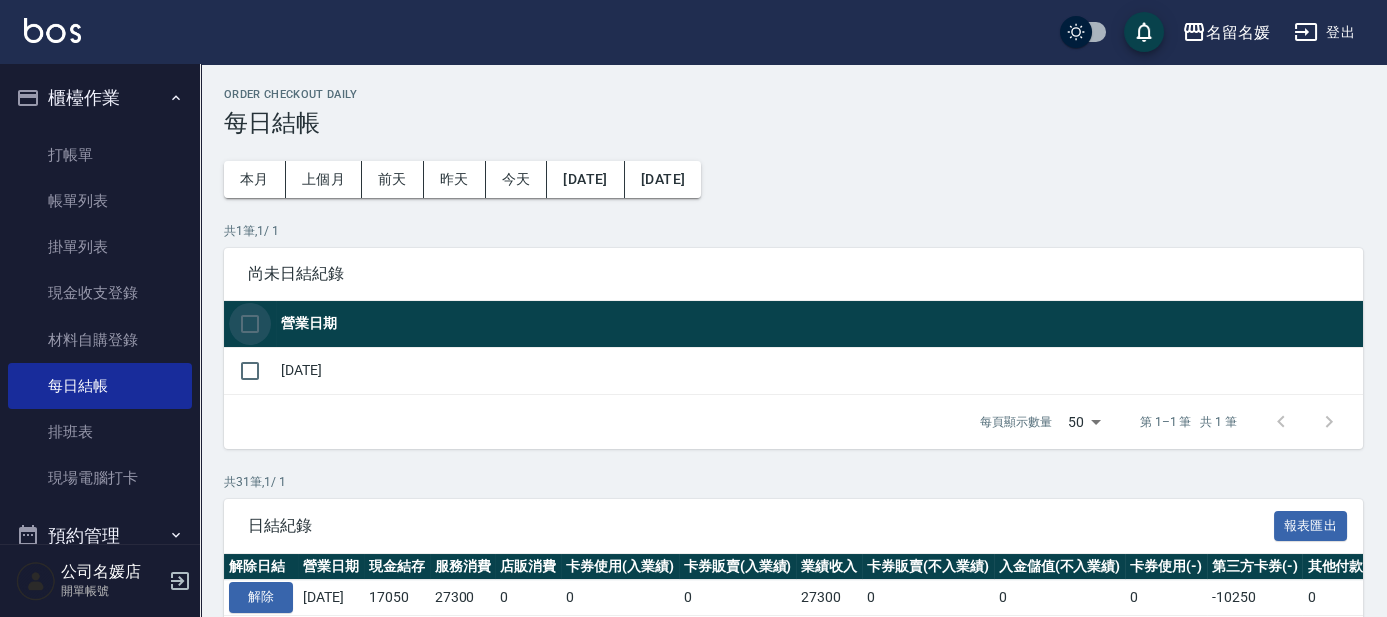 click at bounding box center [250, 324] 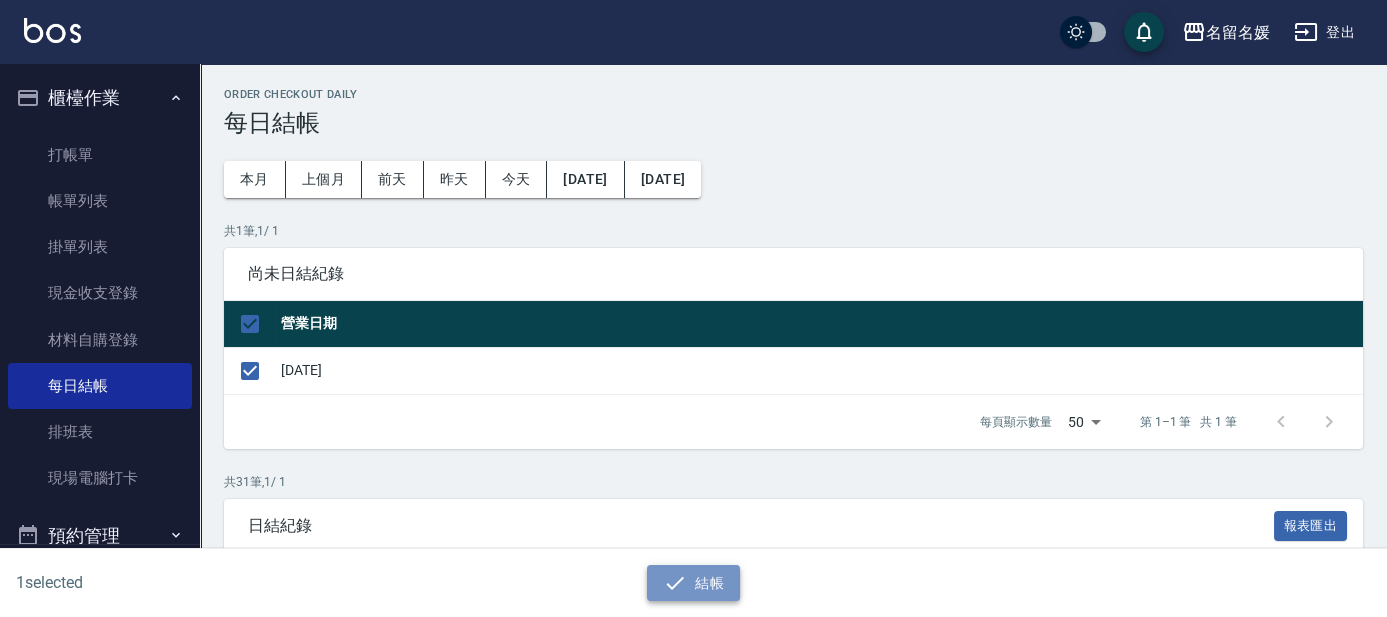 click on "結帳" at bounding box center (693, 583) 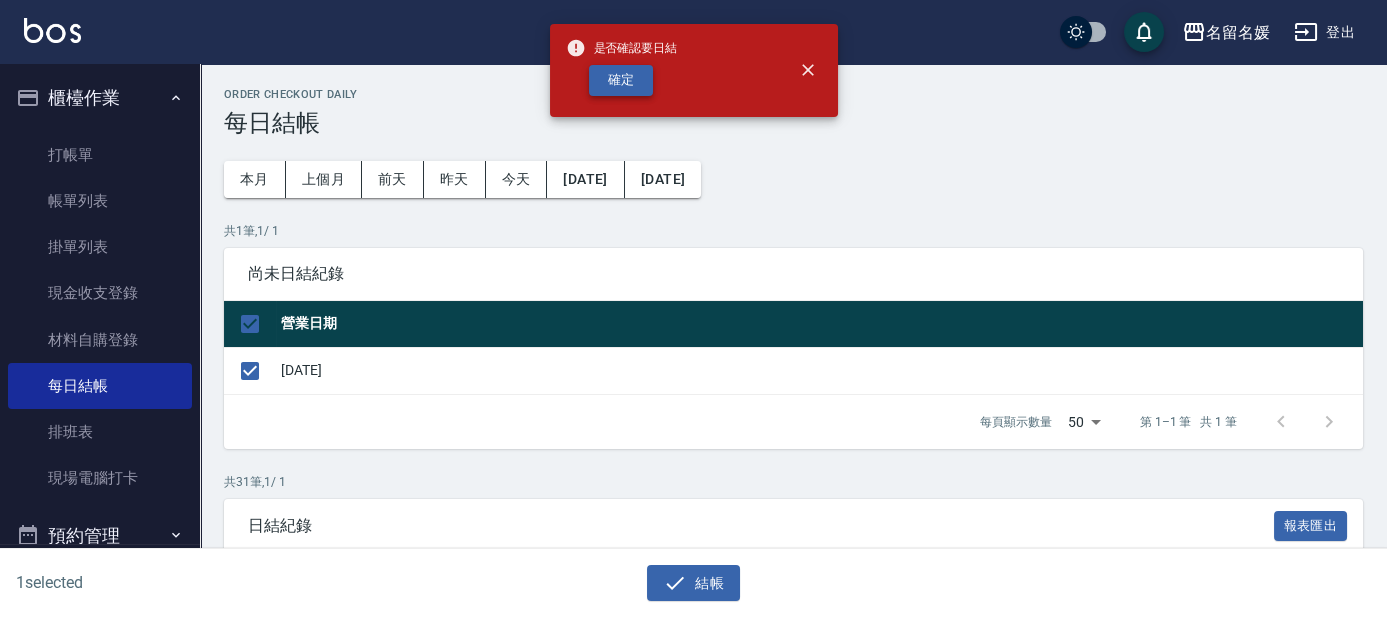 click on "確定" at bounding box center [621, 80] 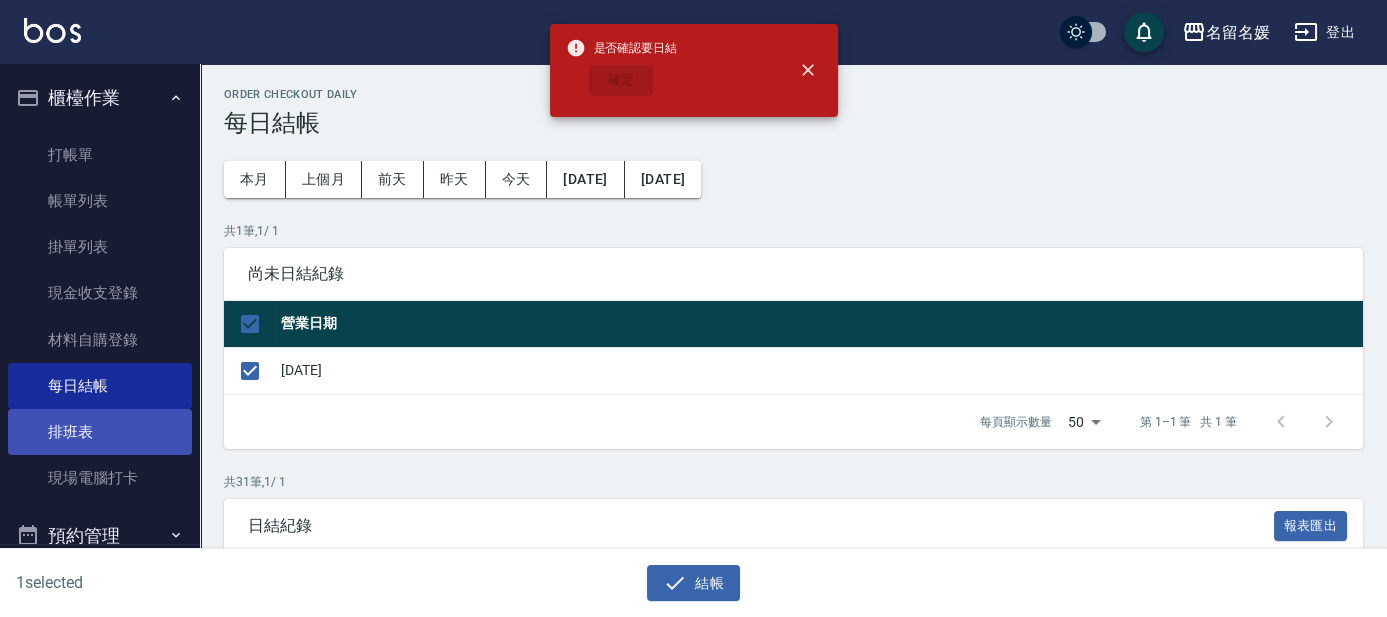 checkbox on "false" 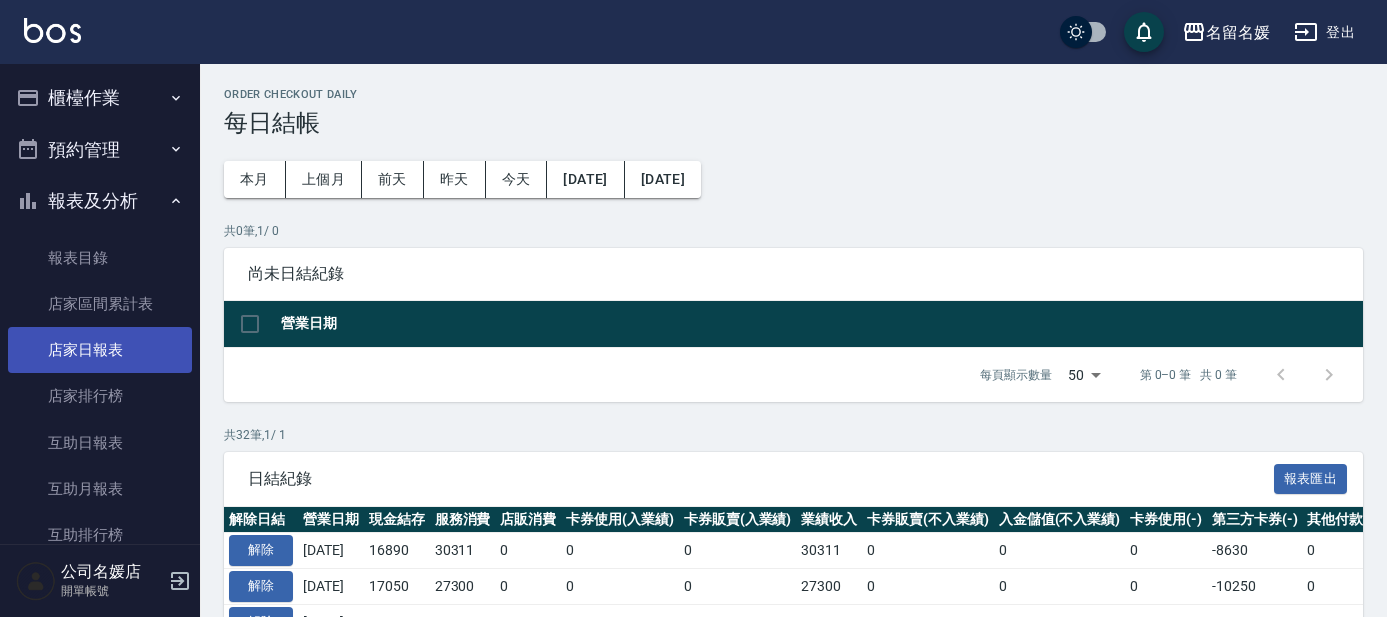 scroll, scrollTop: 0, scrollLeft: 0, axis: both 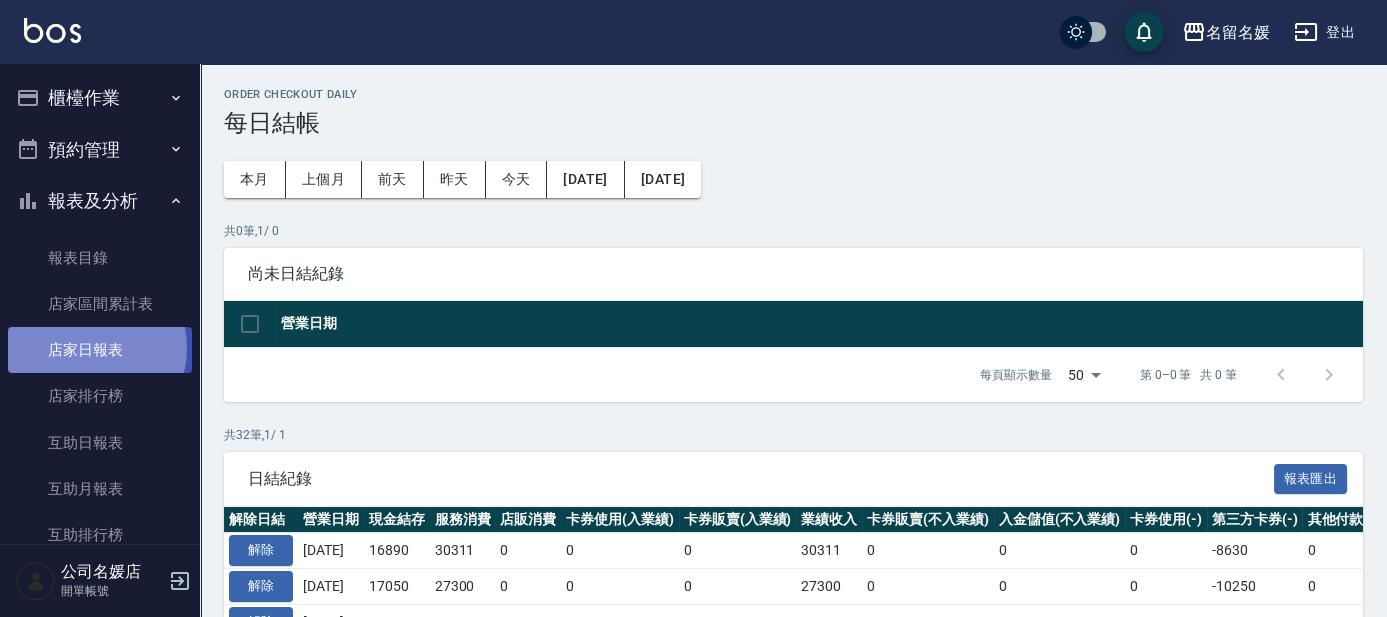 click on "店家日報表" at bounding box center (100, 350) 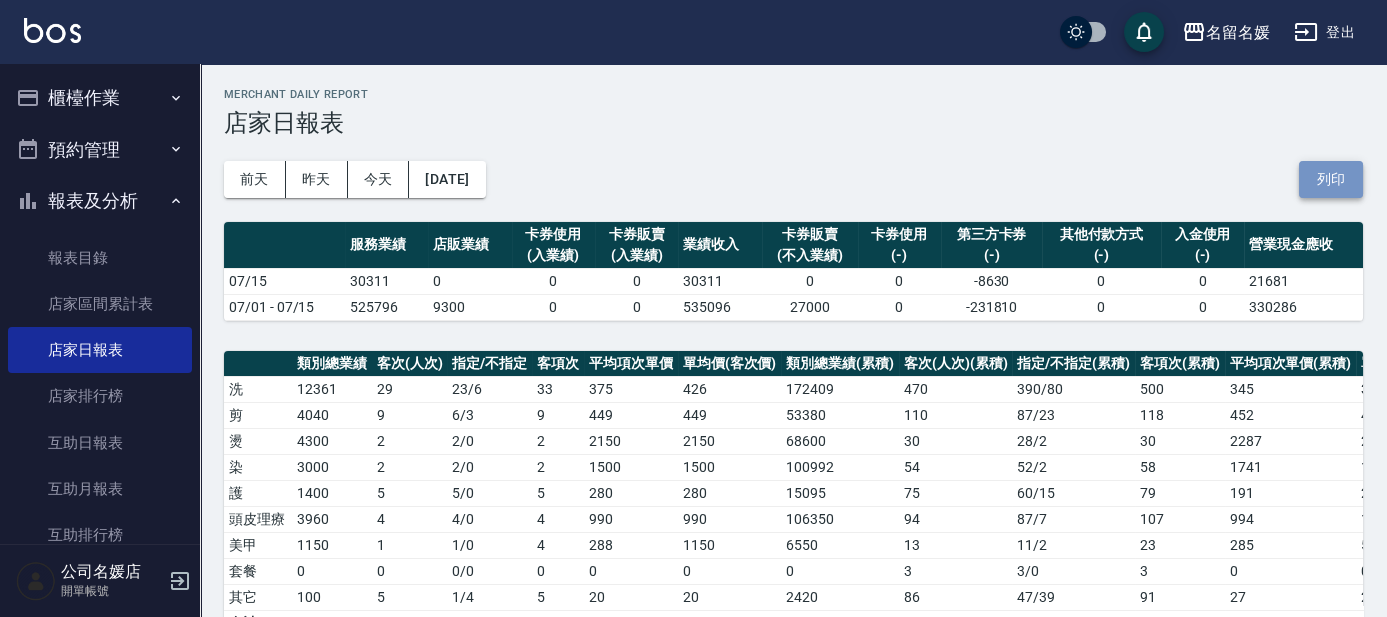 click on "列印" at bounding box center [1331, 179] 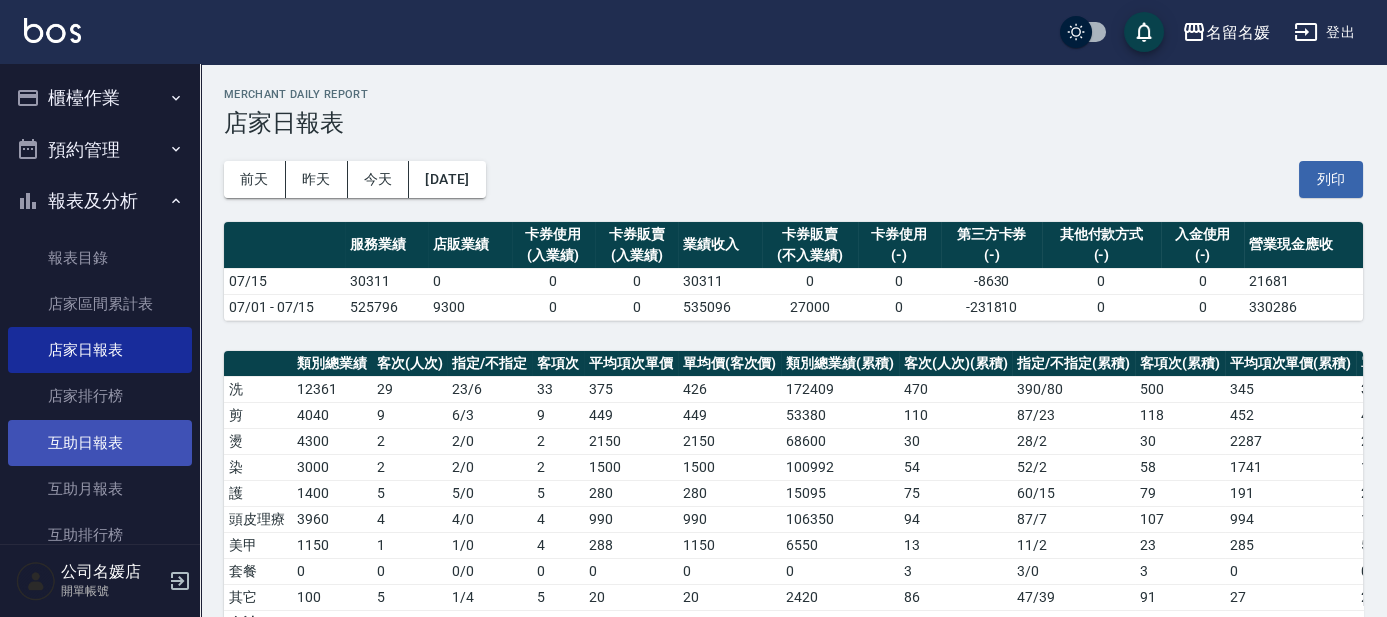 click on "互助日報表" at bounding box center (100, 443) 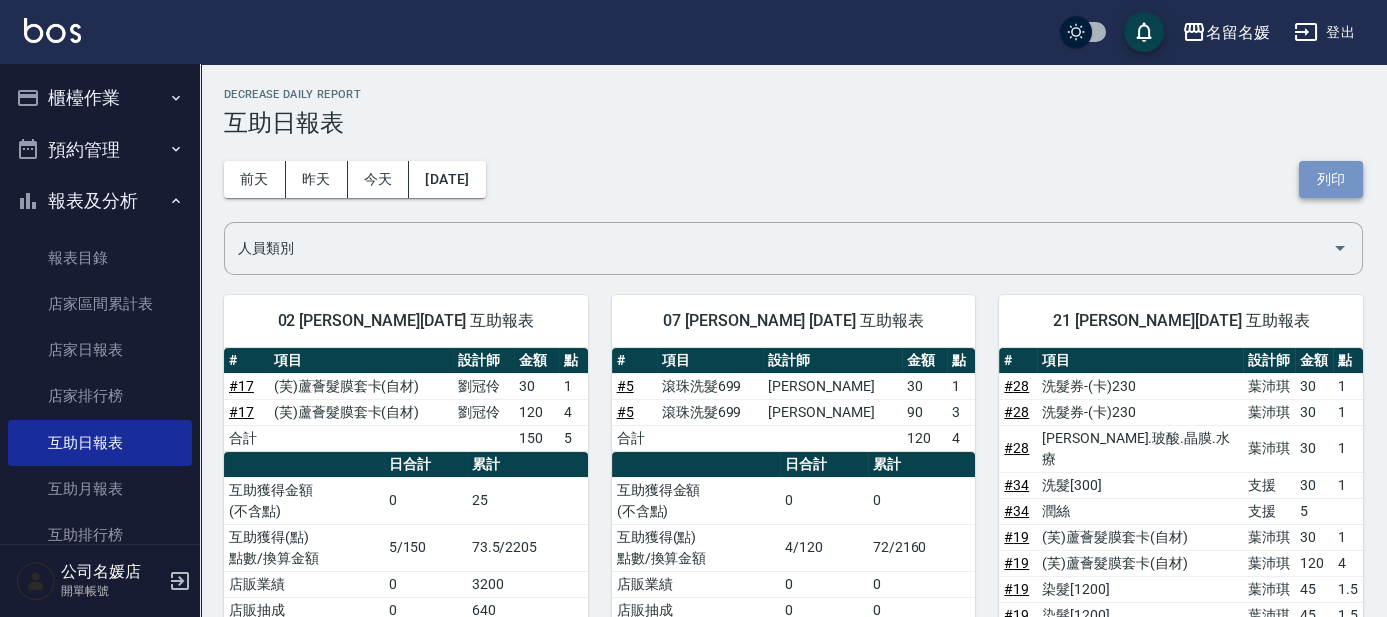 click on "列印" at bounding box center [1331, 179] 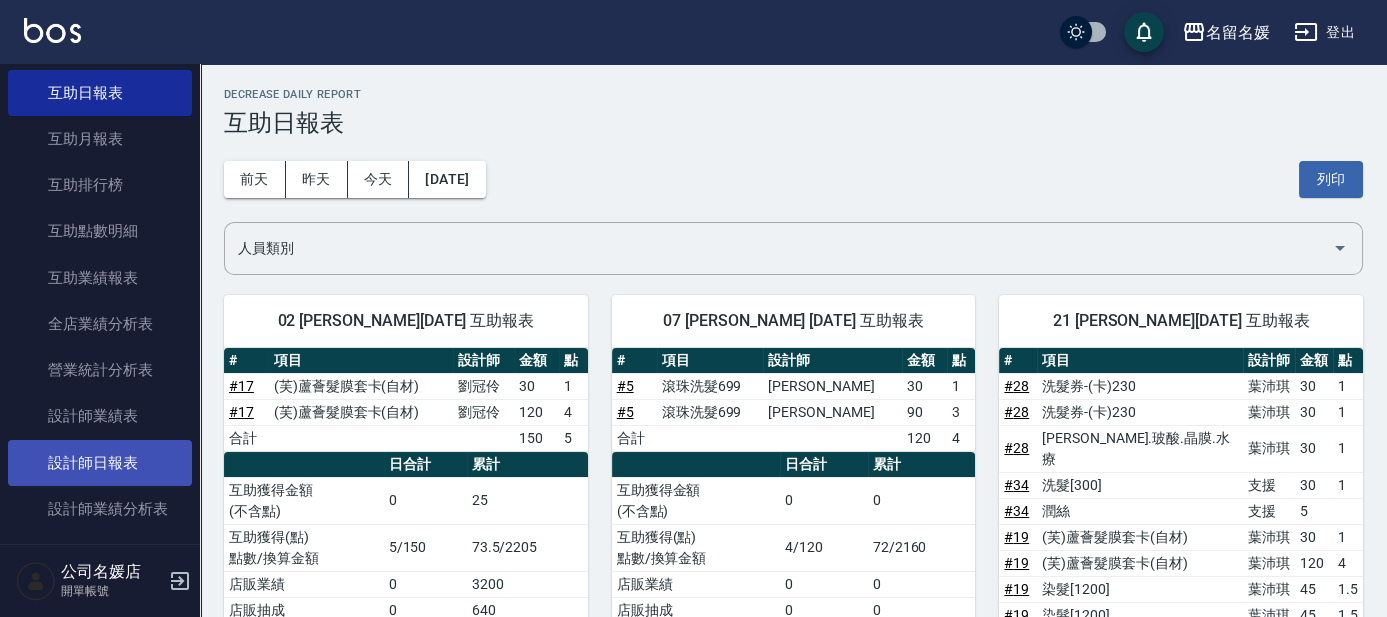 scroll, scrollTop: 363, scrollLeft: 0, axis: vertical 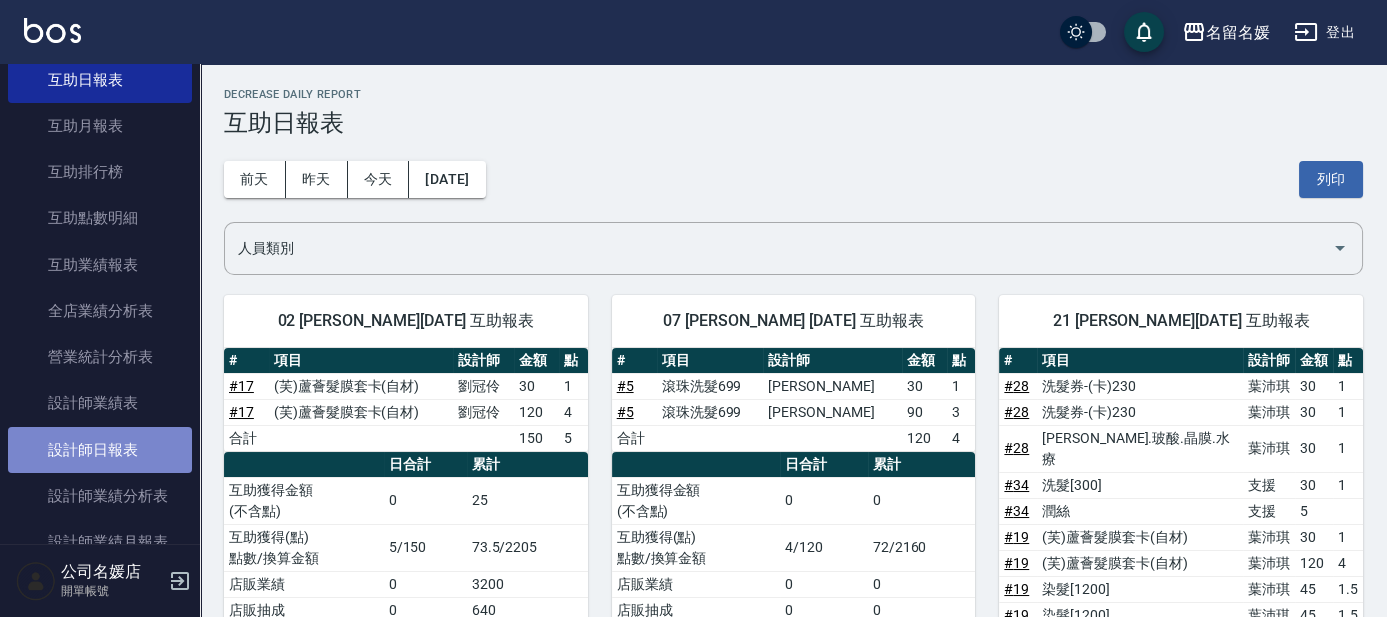 click on "設計師日報表" at bounding box center (100, 450) 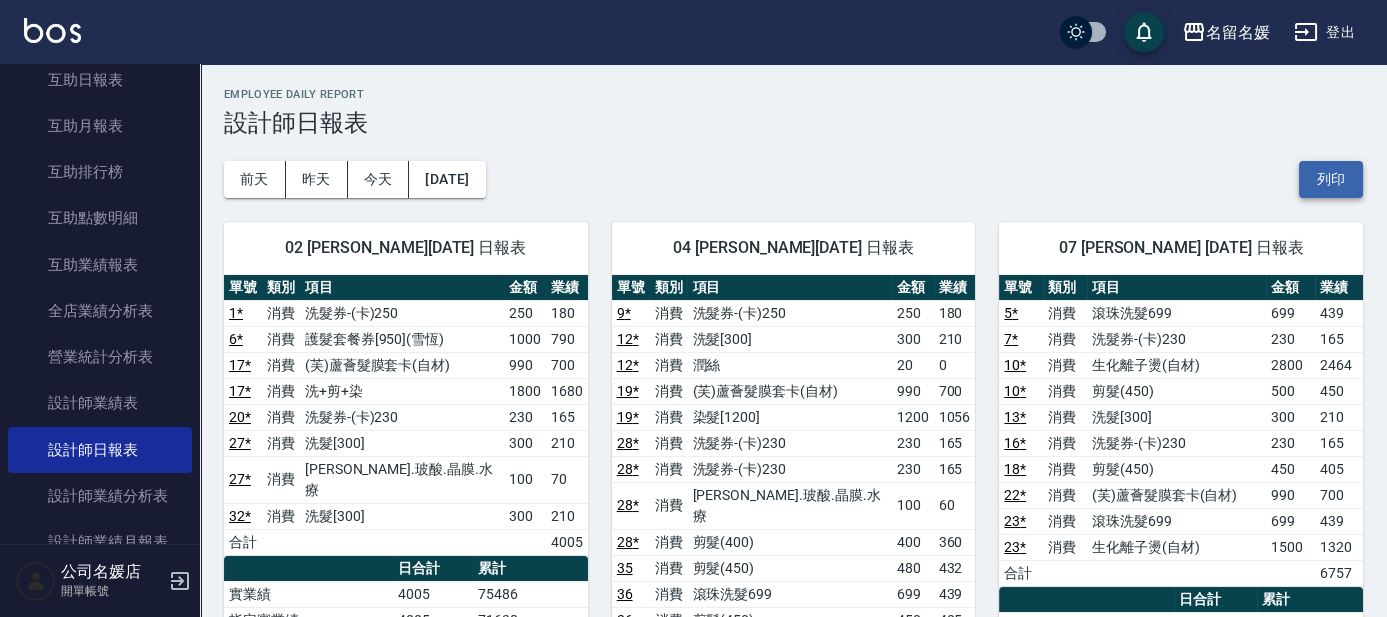 click on "列印" at bounding box center [1331, 179] 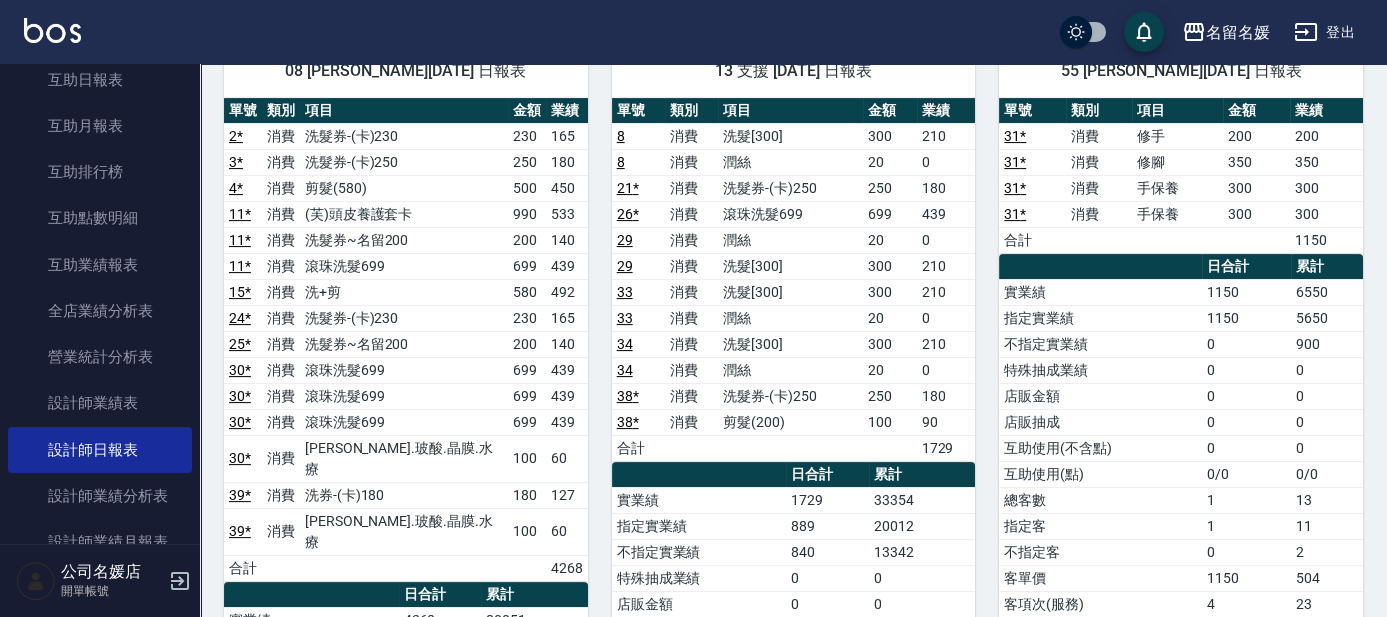 scroll, scrollTop: 1181, scrollLeft: 0, axis: vertical 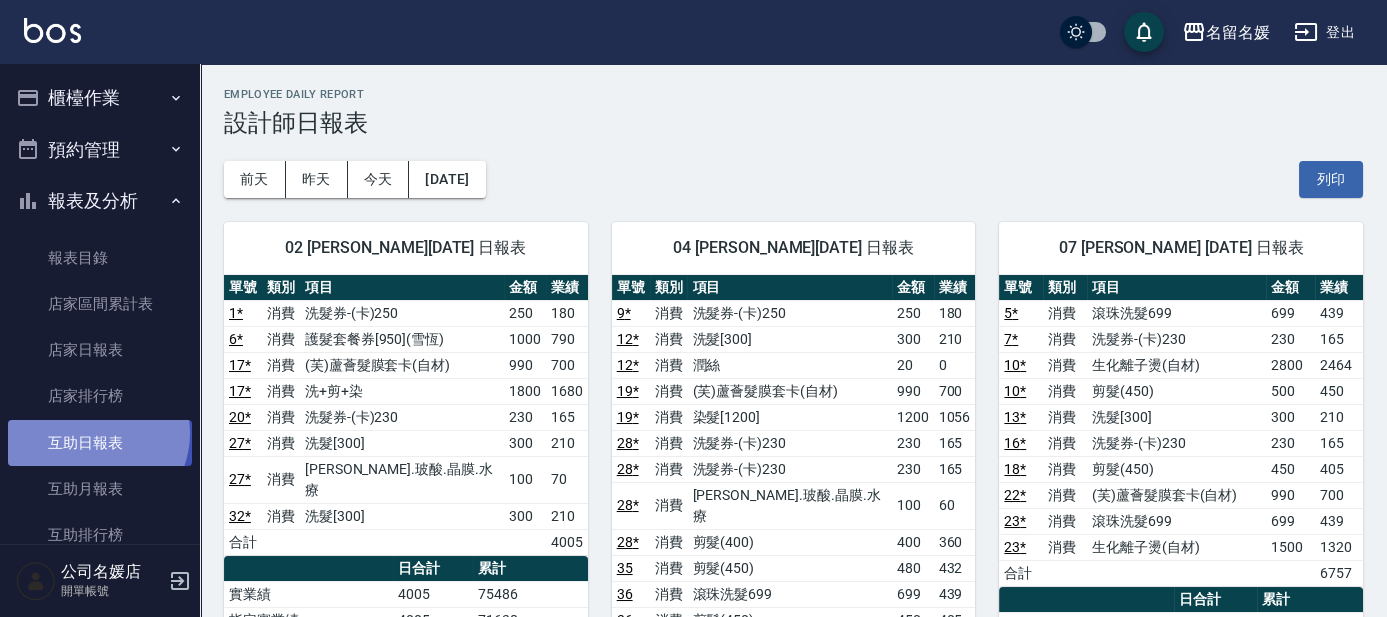 click on "互助日報表" at bounding box center (100, 443) 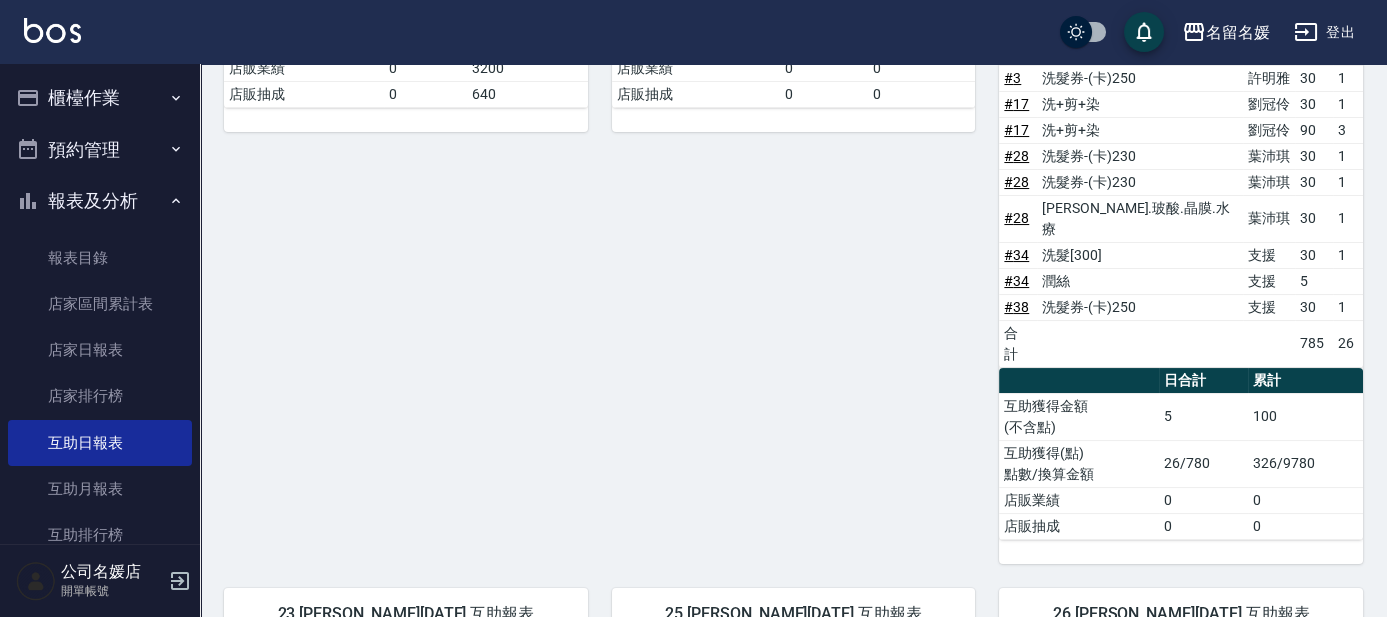 scroll, scrollTop: 454, scrollLeft: 0, axis: vertical 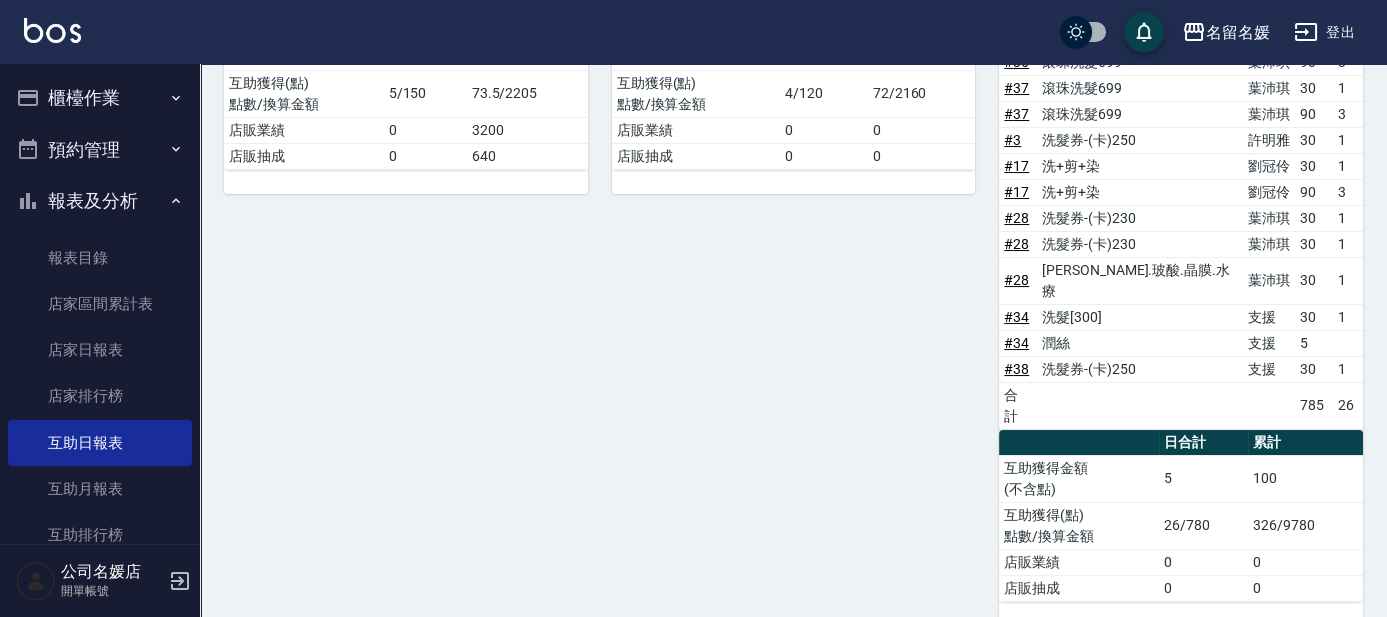 click on "07  廖佳惠 07/15/2025 互助報表 # 項目 設計師 金額 點 # 5 滾珠洗髮699 廖佳惠 30 1 # 5 滾珠洗髮699 廖佳惠 90 3 合計 120 4 日合計 累計 互助獲得金額 (不含點) 0 0 互助獲得(點) 點數/換算金額 4/120 72/2160 店販業績 0 0 店販抽成 0 0" at bounding box center [782, 221] 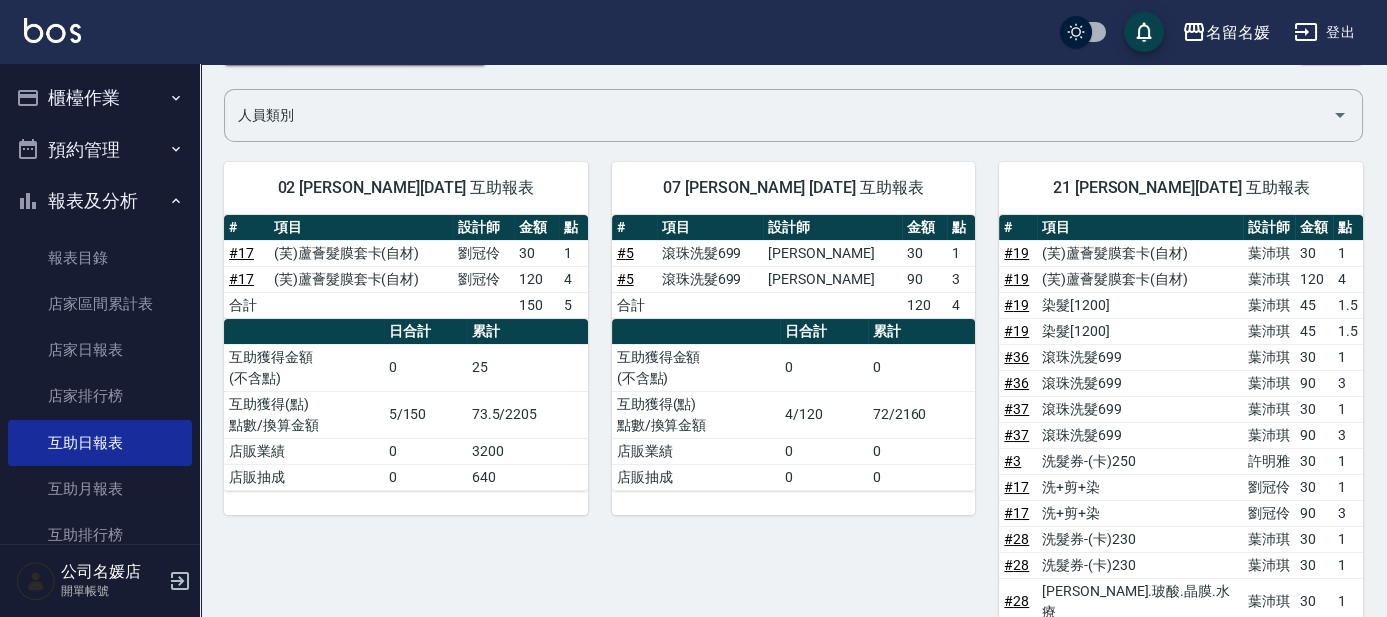scroll, scrollTop: 0, scrollLeft: 0, axis: both 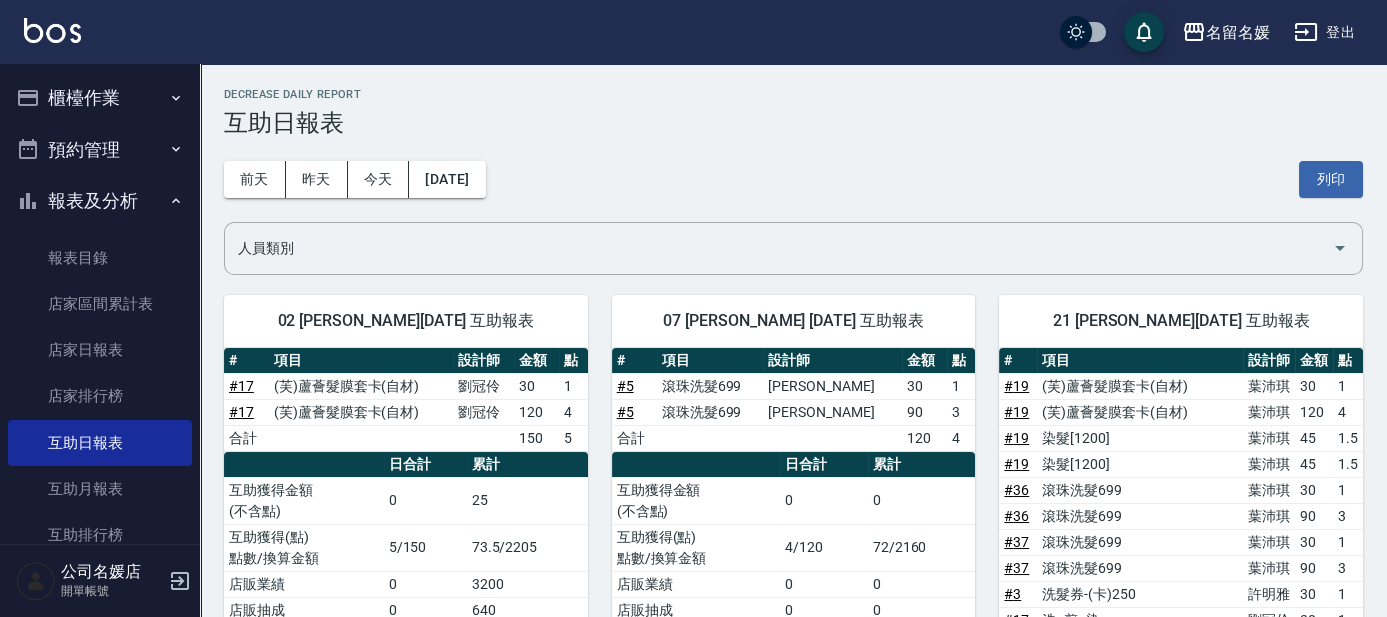 click on "前天 昨天 今天 2025/07/15 列印" at bounding box center (793, 179) 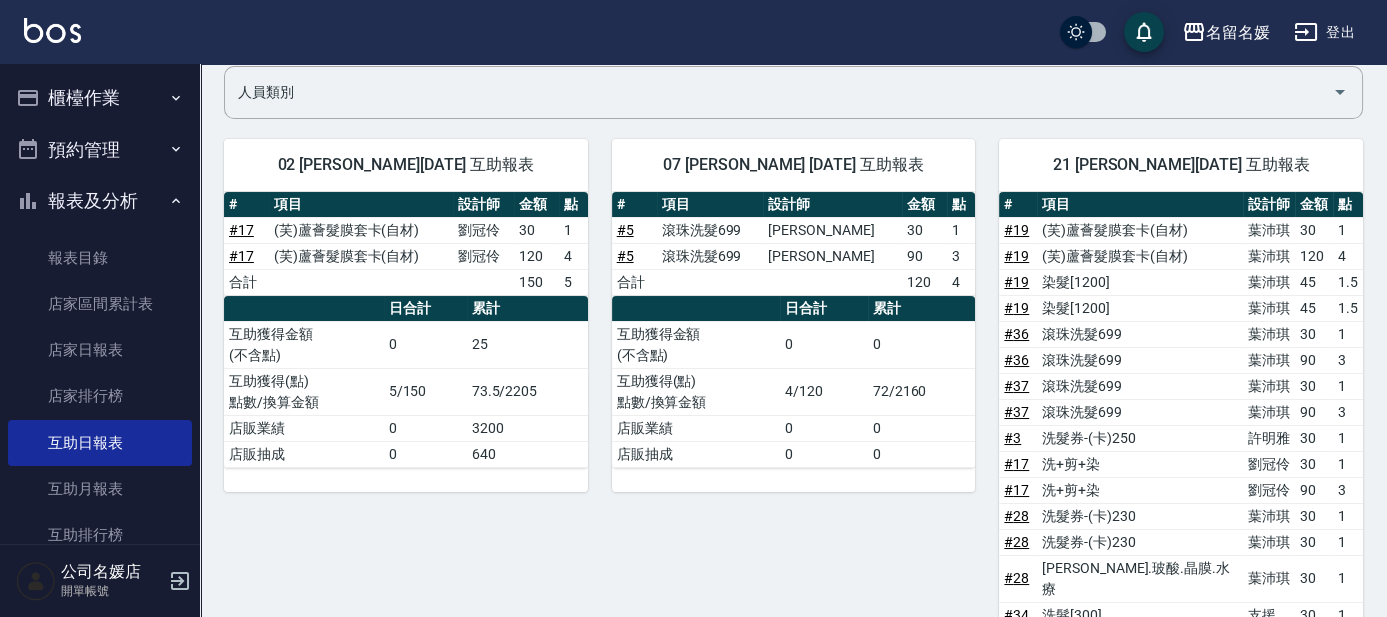 scroll, scrollTop: 0, scrollLeft: 0, axis: both 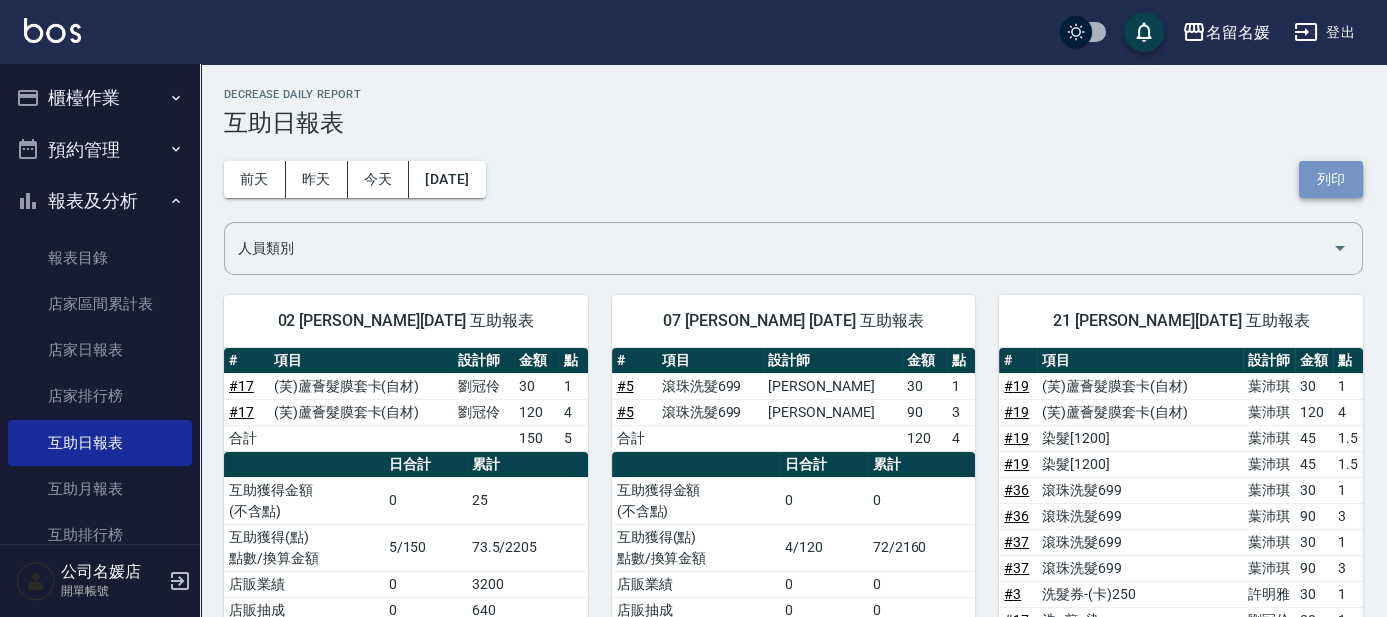 click on "列印" at bounding box center (1331, 179) 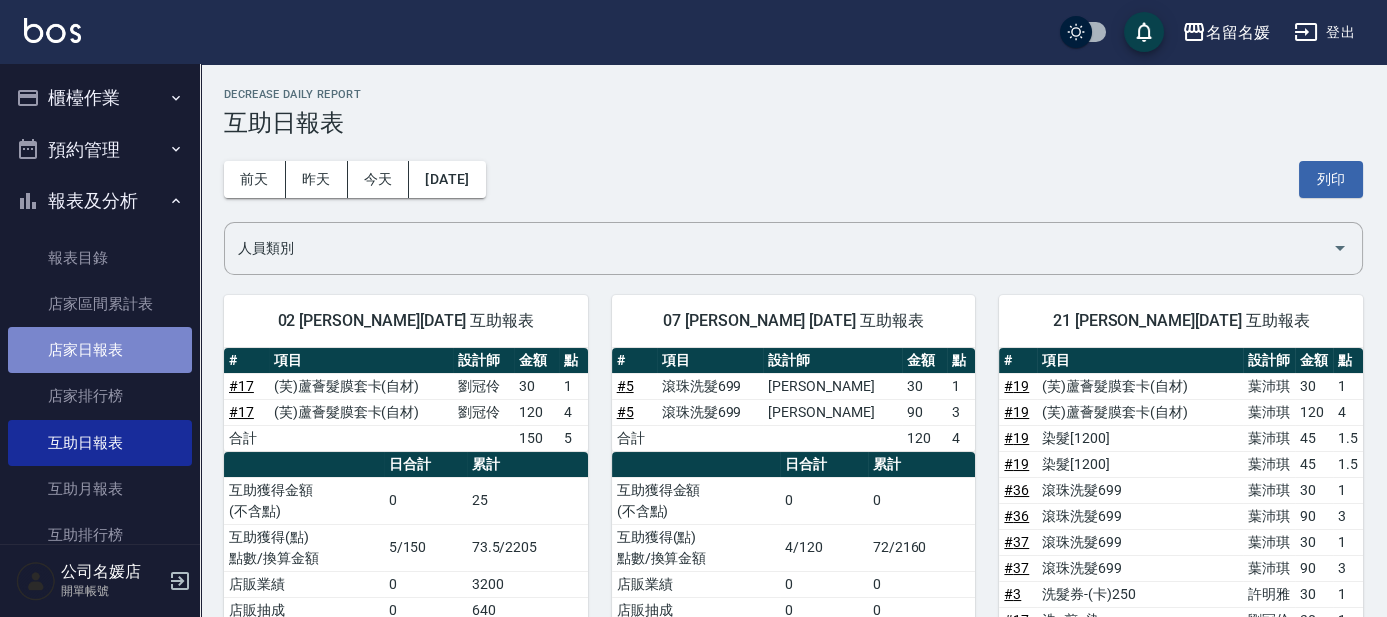 click on "店家日報表" at bounding box center [100, 350] 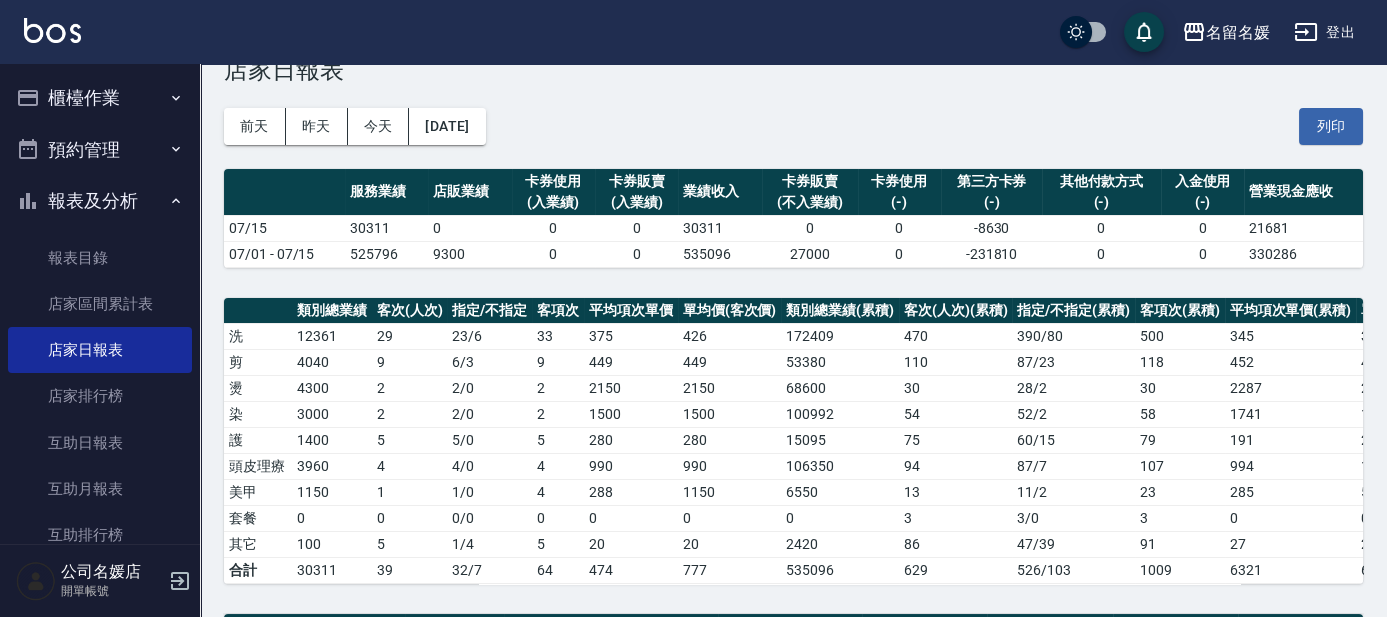 scroll, scrollTop: 0, scrollLeft: 0, axis: both 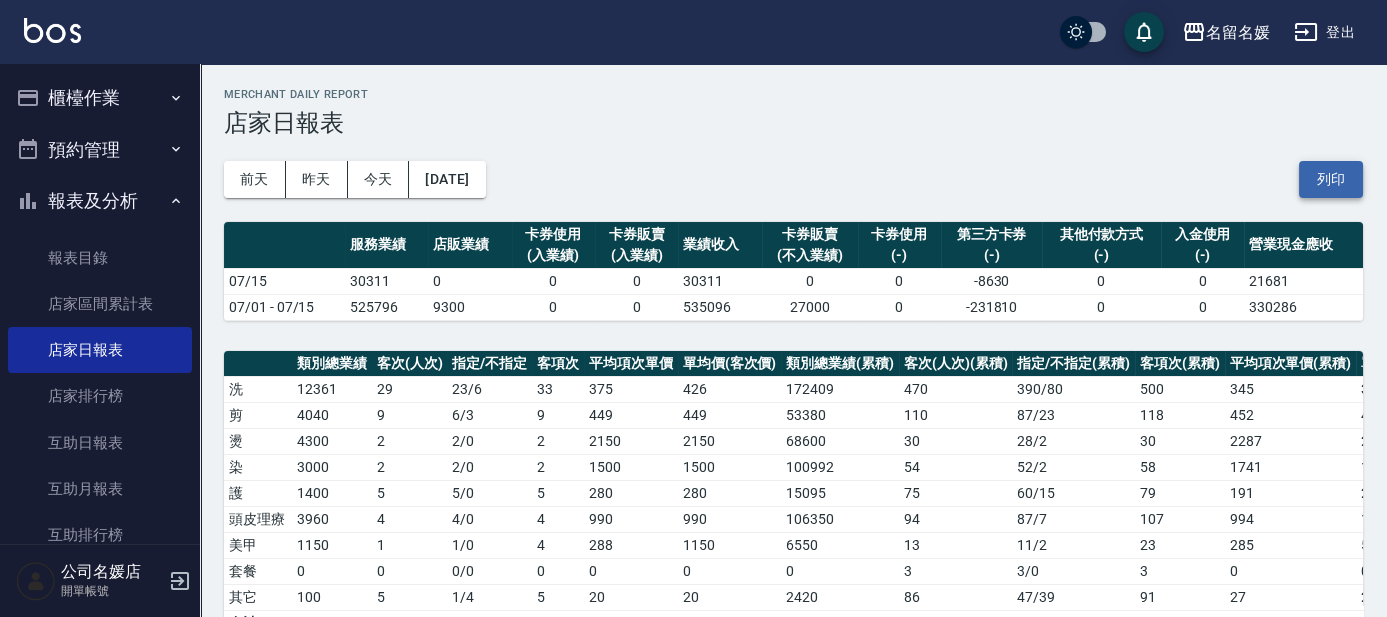click on "列印" at bounding box center (1331, 179) 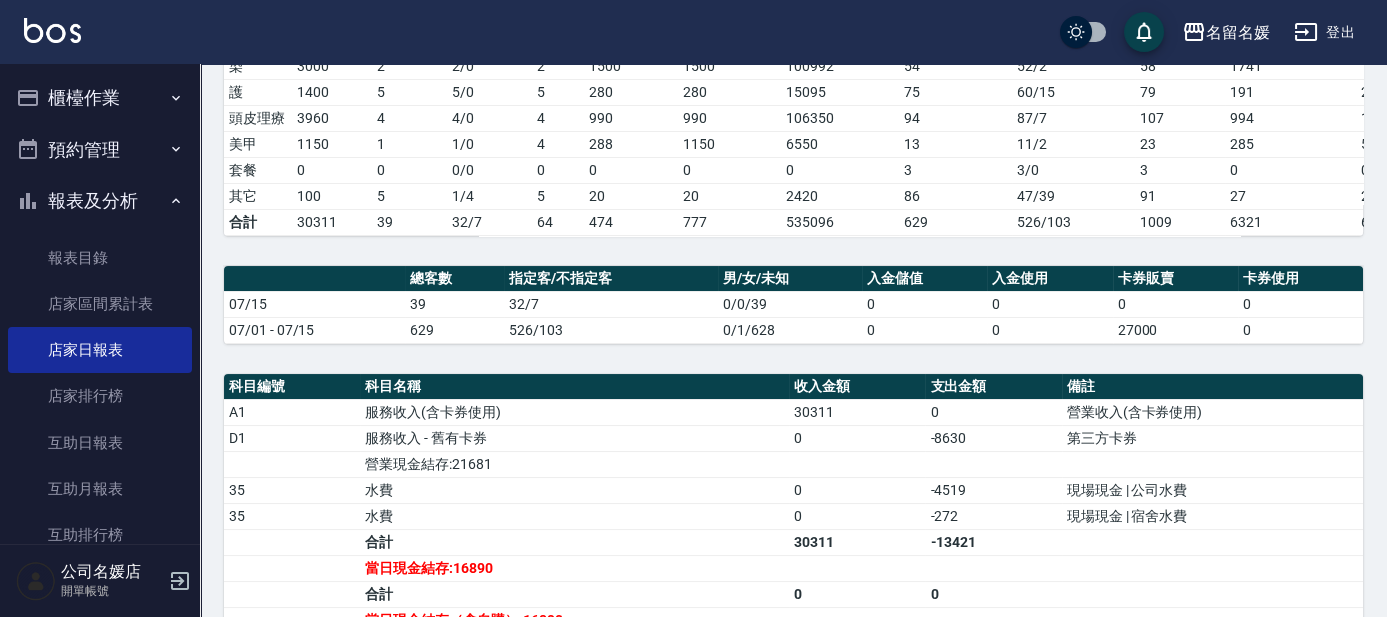 scroll, scrollTop: 454, scrollLeft: 0, axis: vertical 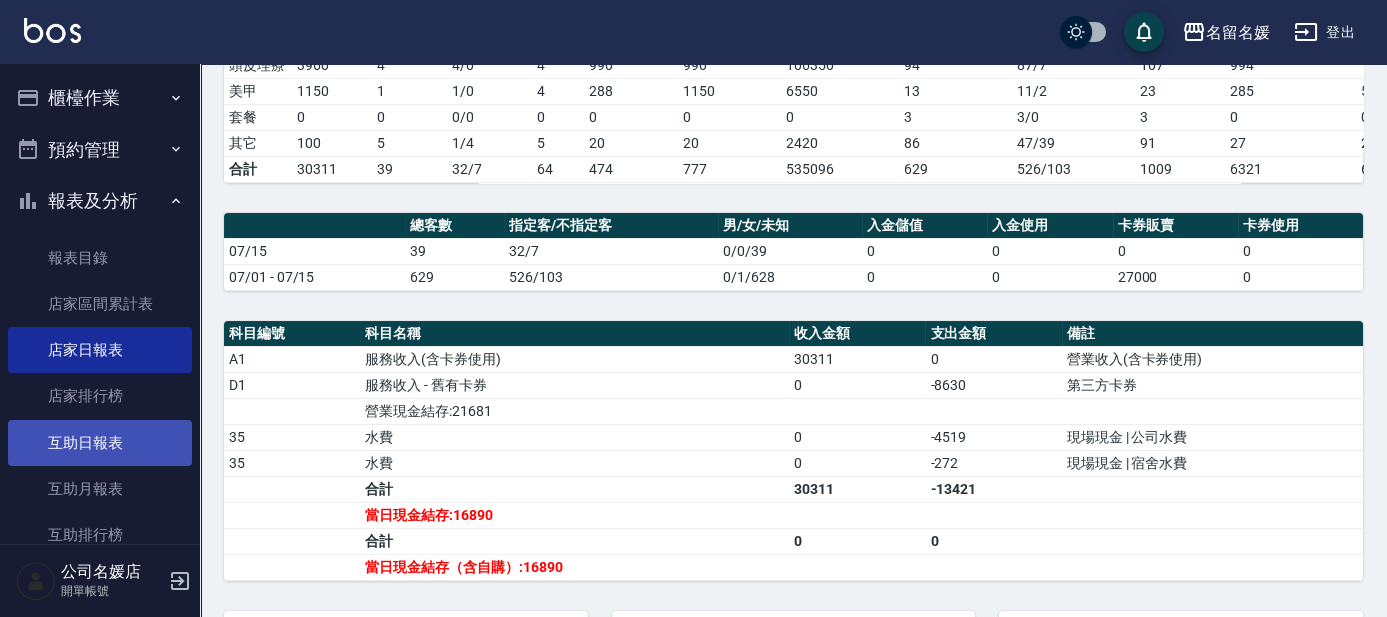 click on "互助日報表" at bounding box center [100, 443] 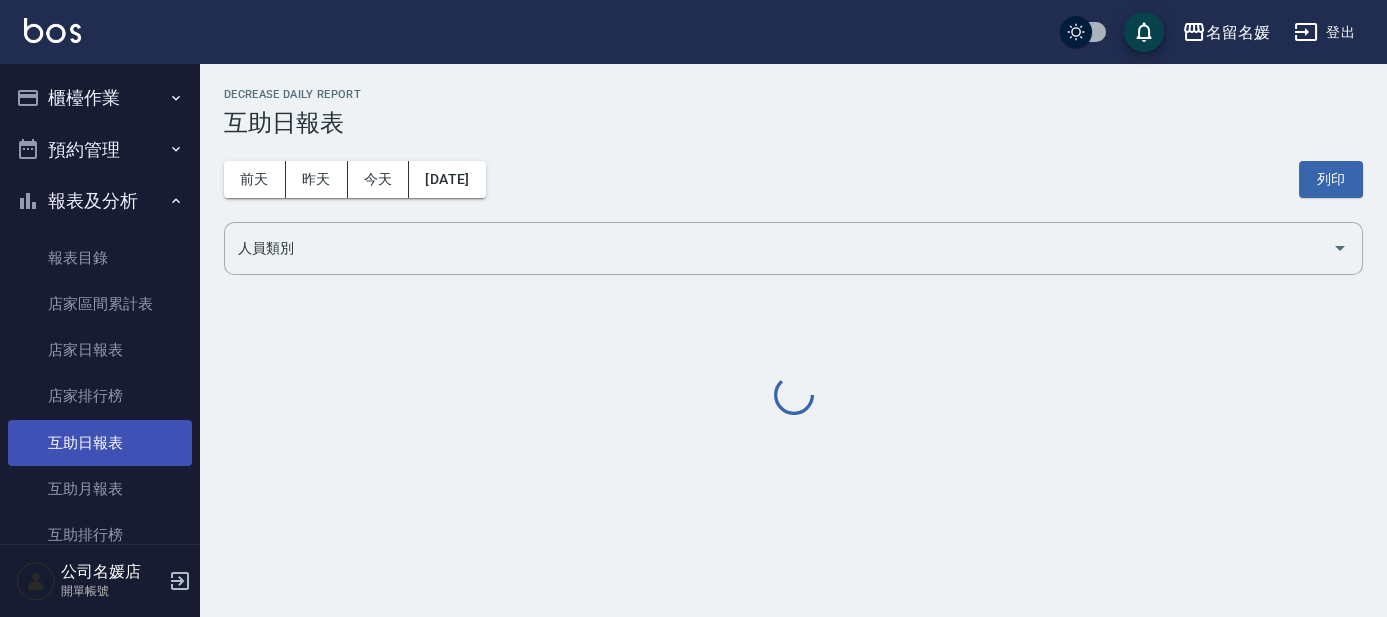 scroll, scrollTop: 0, scrollLeft: 0, axis: both 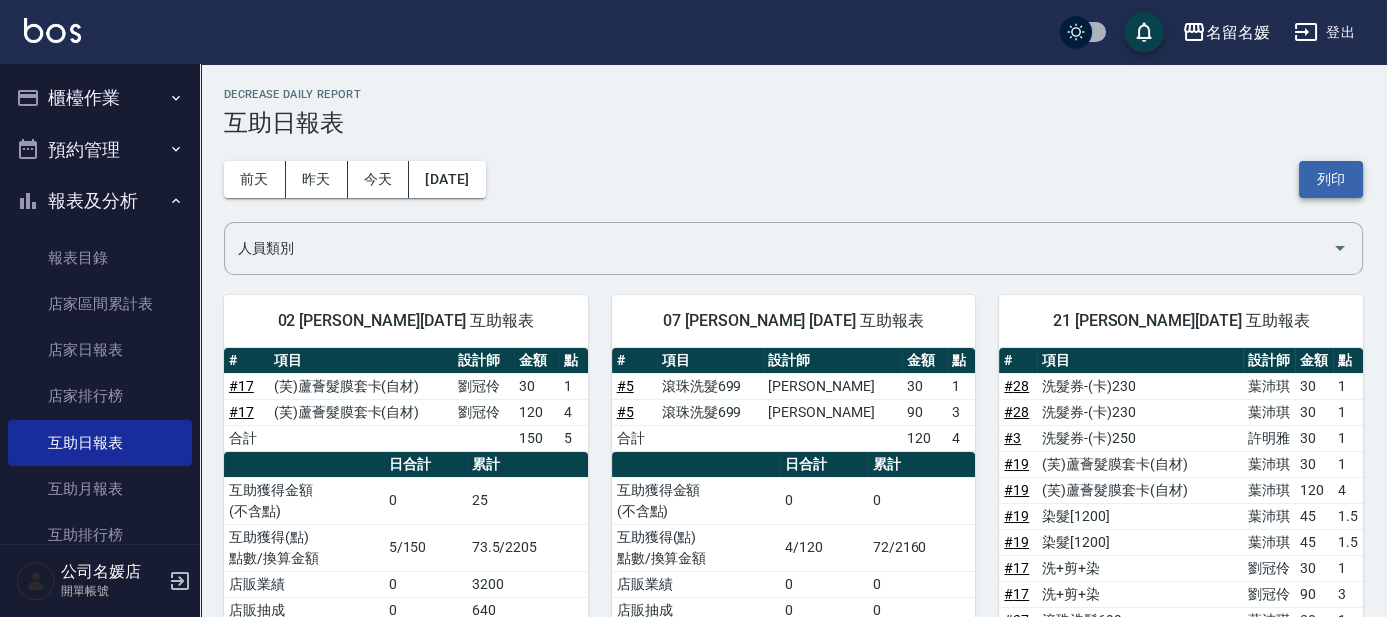 click on "列印" at bounding box center [1331, 179] 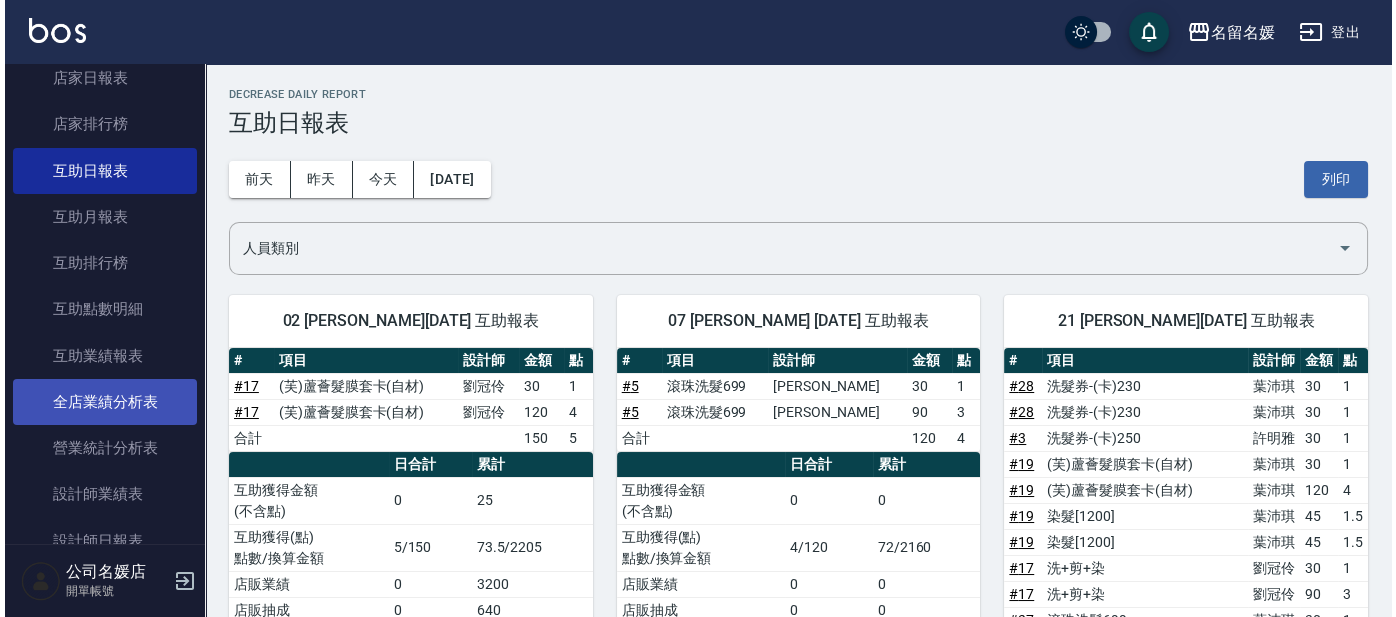 scroll, scrollTop: 363, scrollLeft: 0, axis: vertical 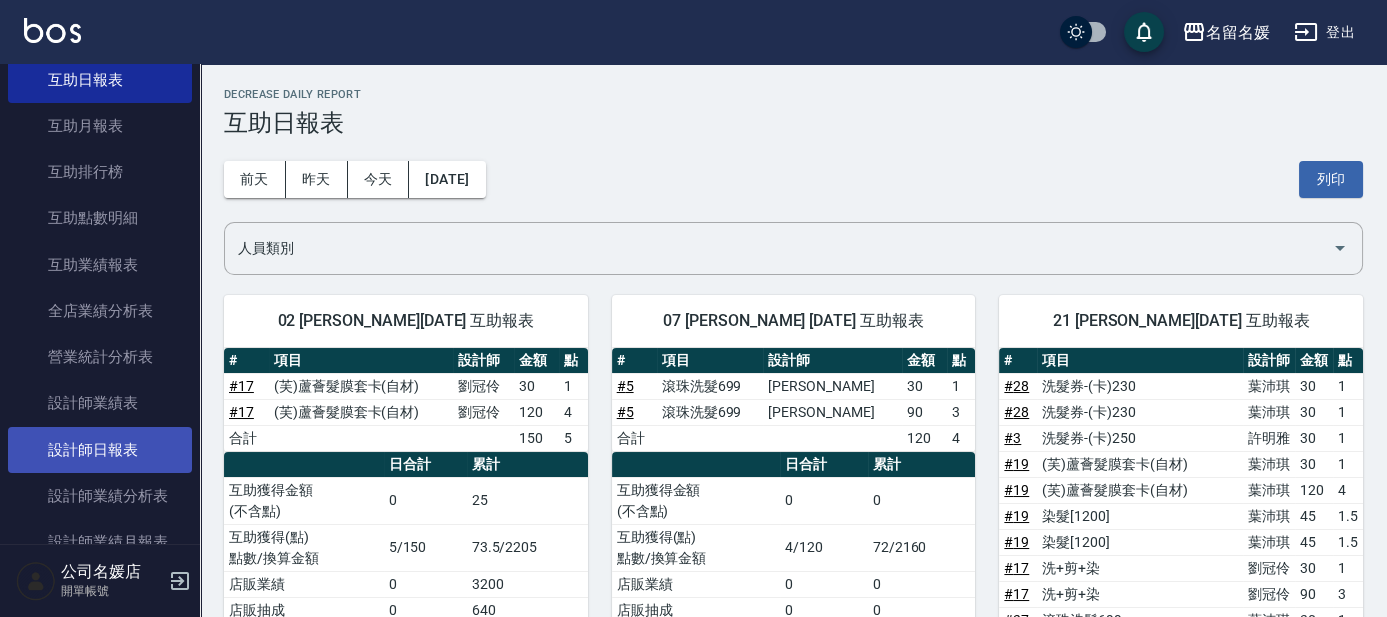 click on "設計師日報表" at bounding box center (100, 450) 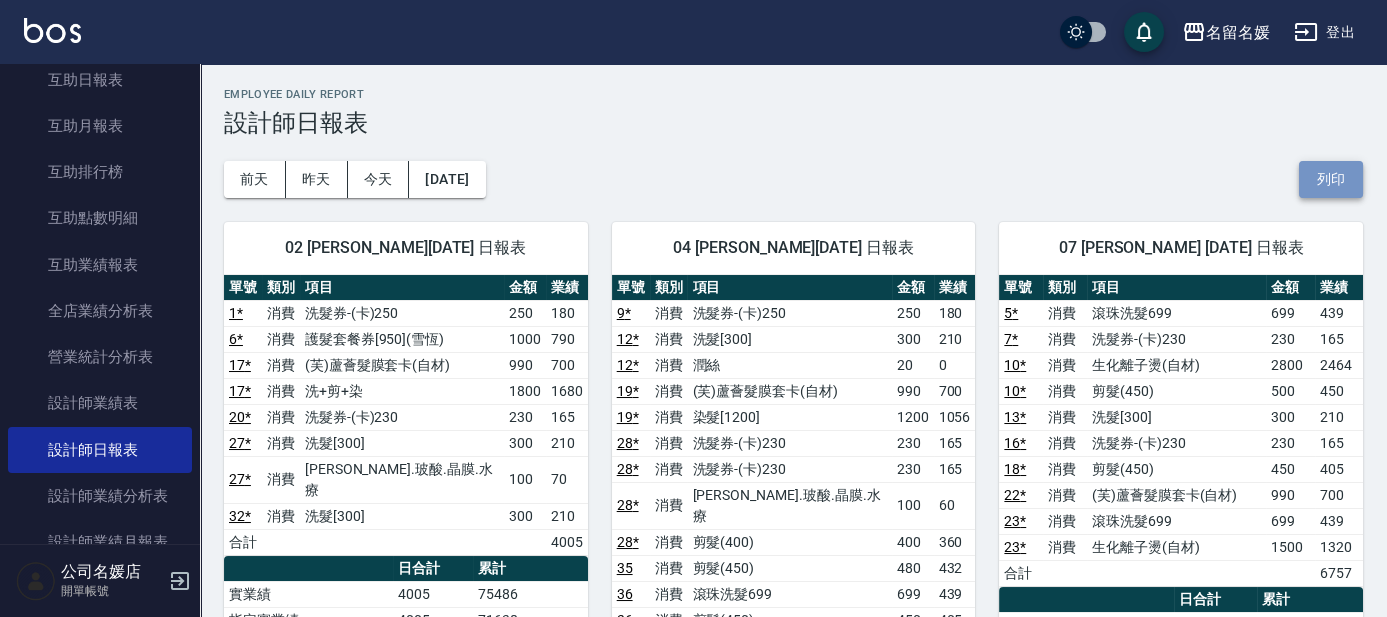 click on "列印" at bounding box center [1331, 179] 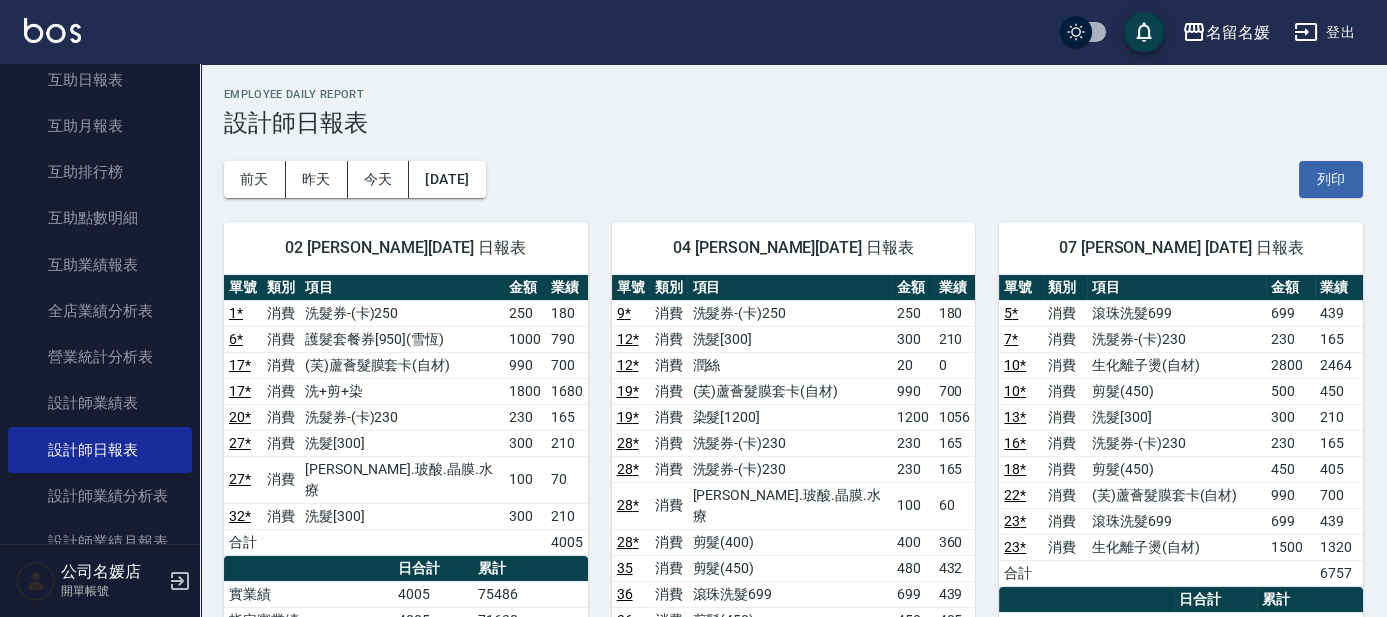 click on "登出" at bounding box center [1324, 32] 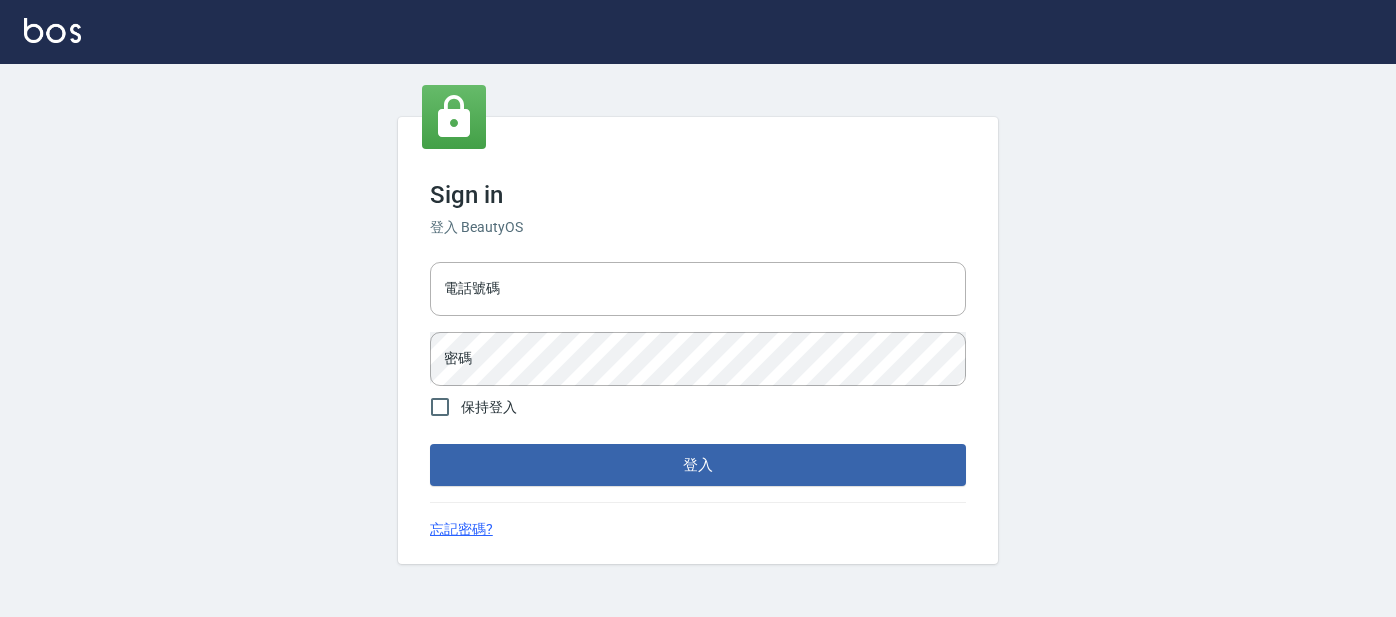 scroll, scrollTop: 0, scrollLeft: 0, axis: both 